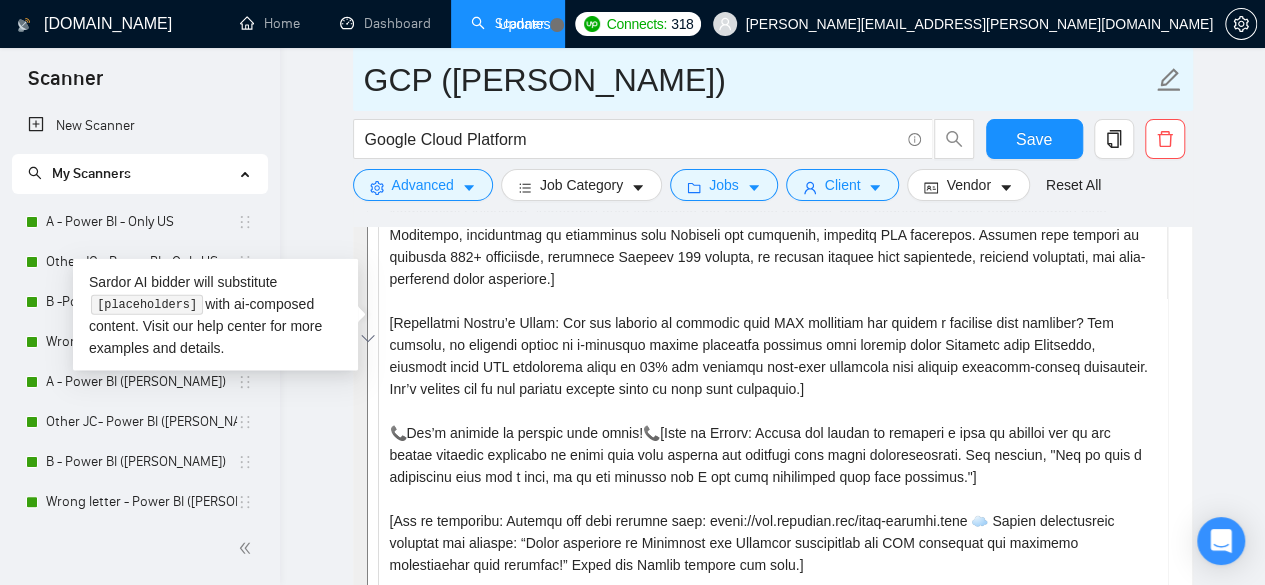 scroll, scrollTop: 2133, scrollLeft: 0, axis: vertical 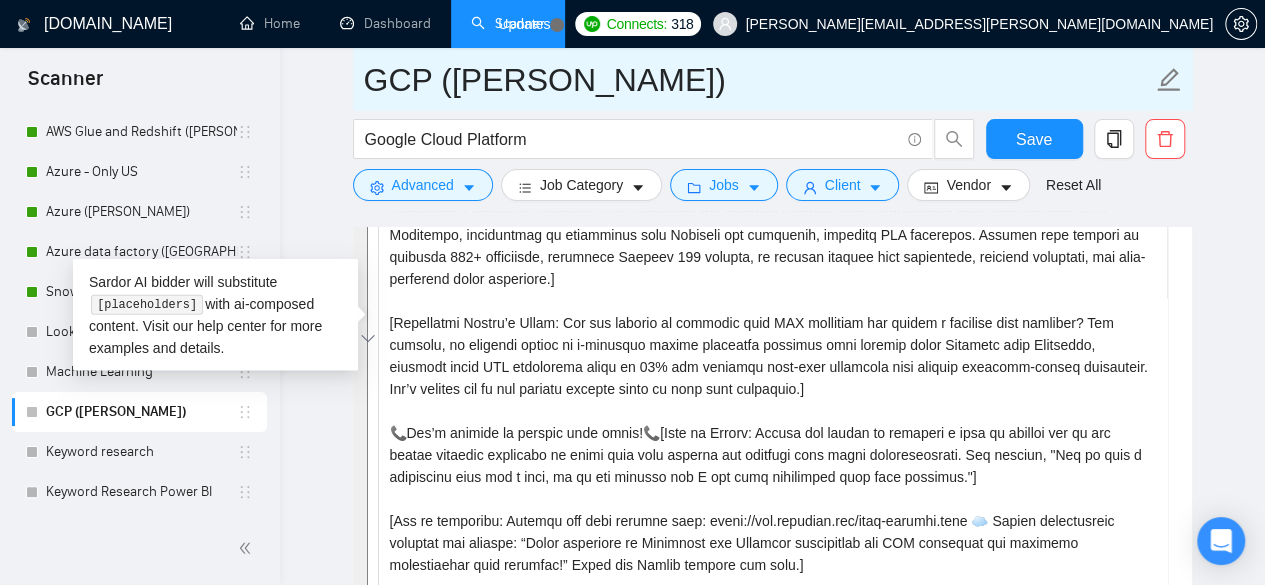 click on "GCP ([PERSON_NAME])" at bounding box center [758, 80] 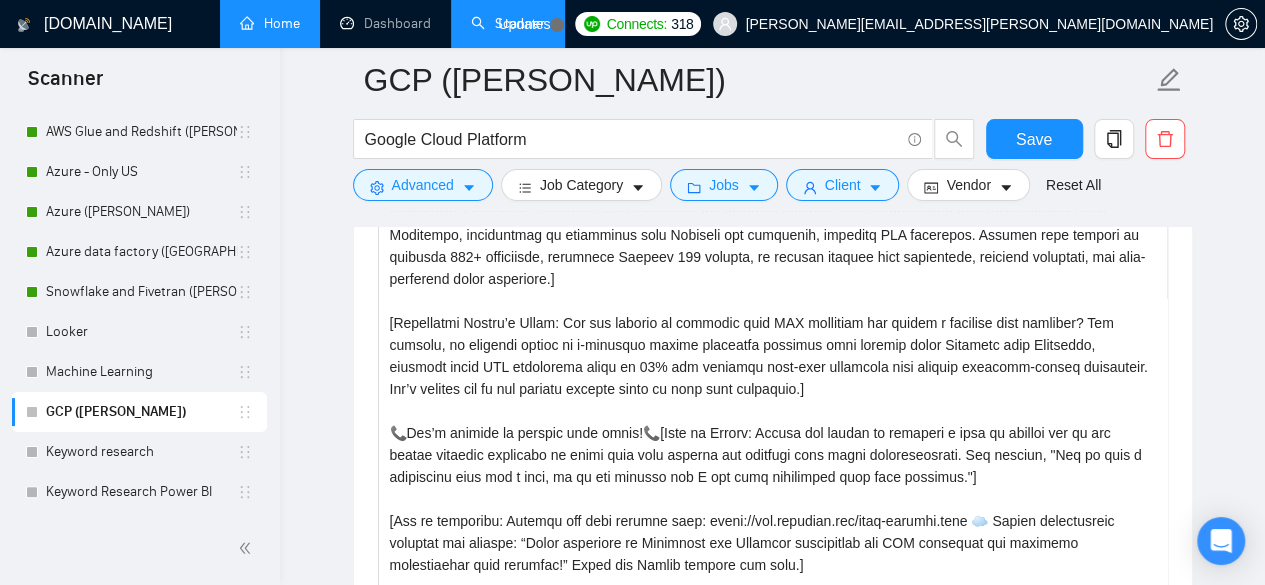 click on "Home" at bounding box center (270, 23) 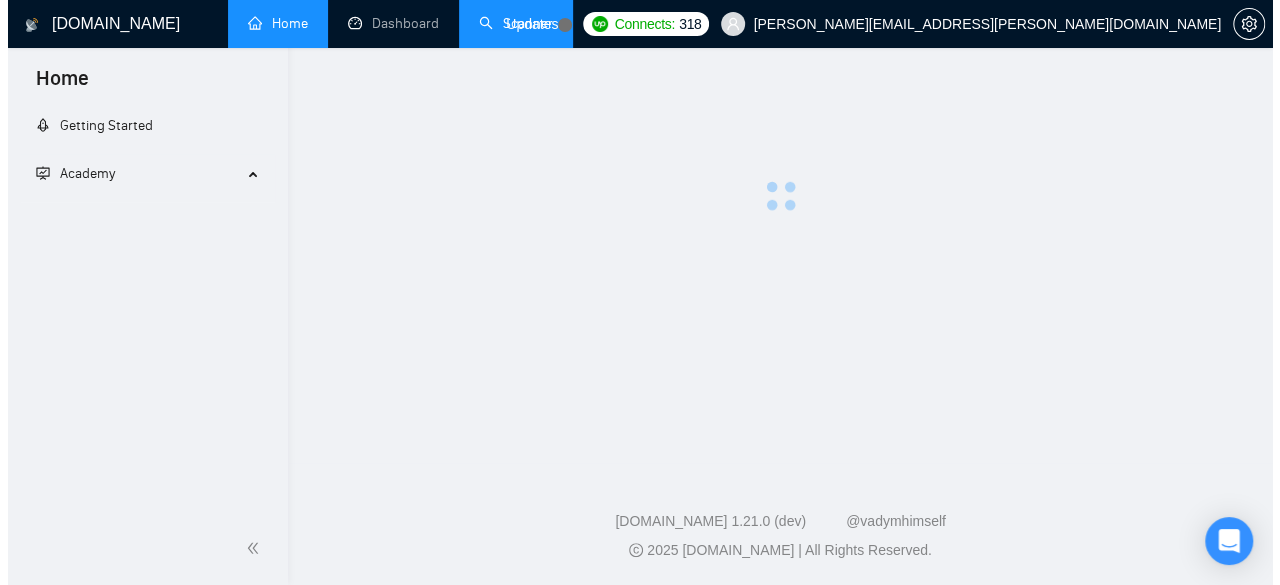 scroll, scrollTop: 0, scrollLeft: 0, axis: both 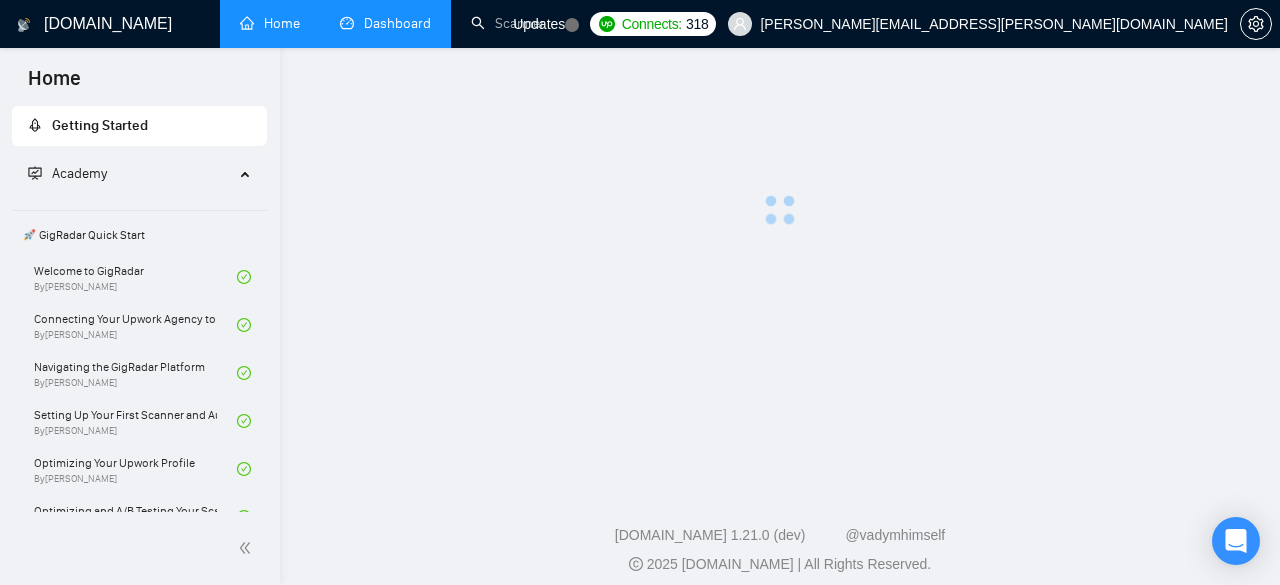 click on "Dashboard" at bounding box center (385, 23) 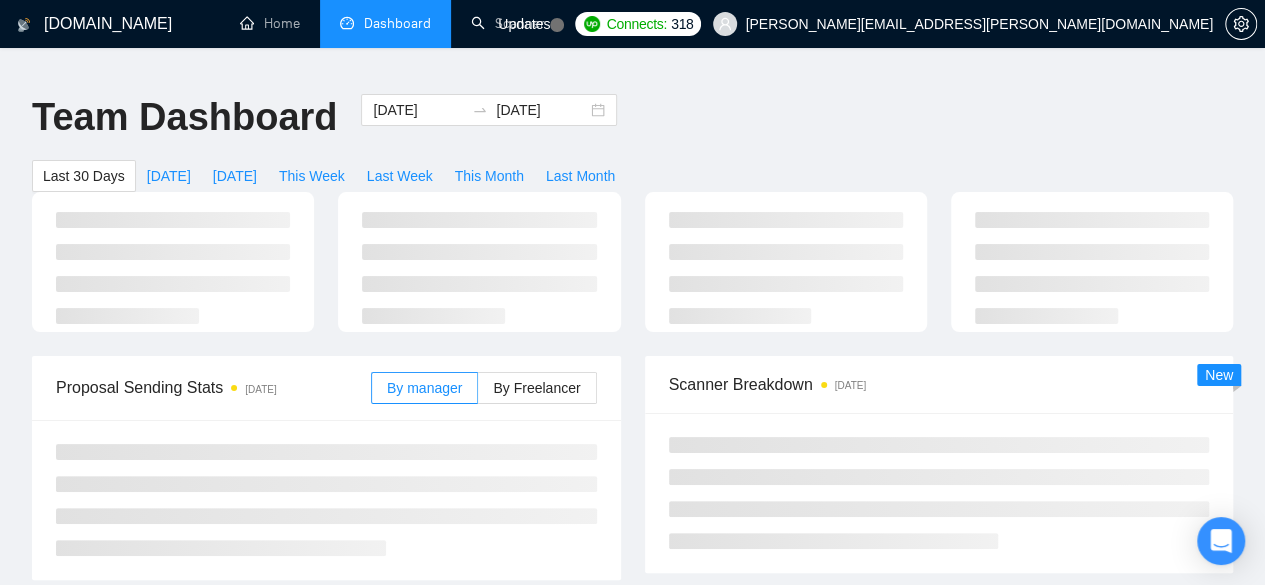 type on "[DATE]" 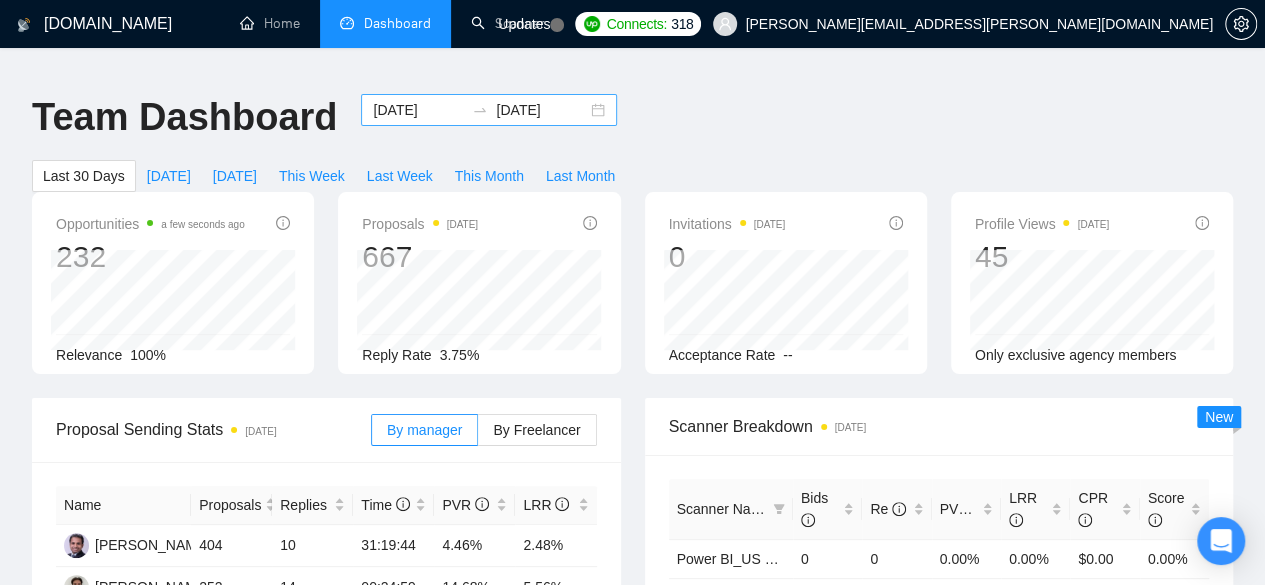 click on "[DATE]" at bounding box center [541, 110] 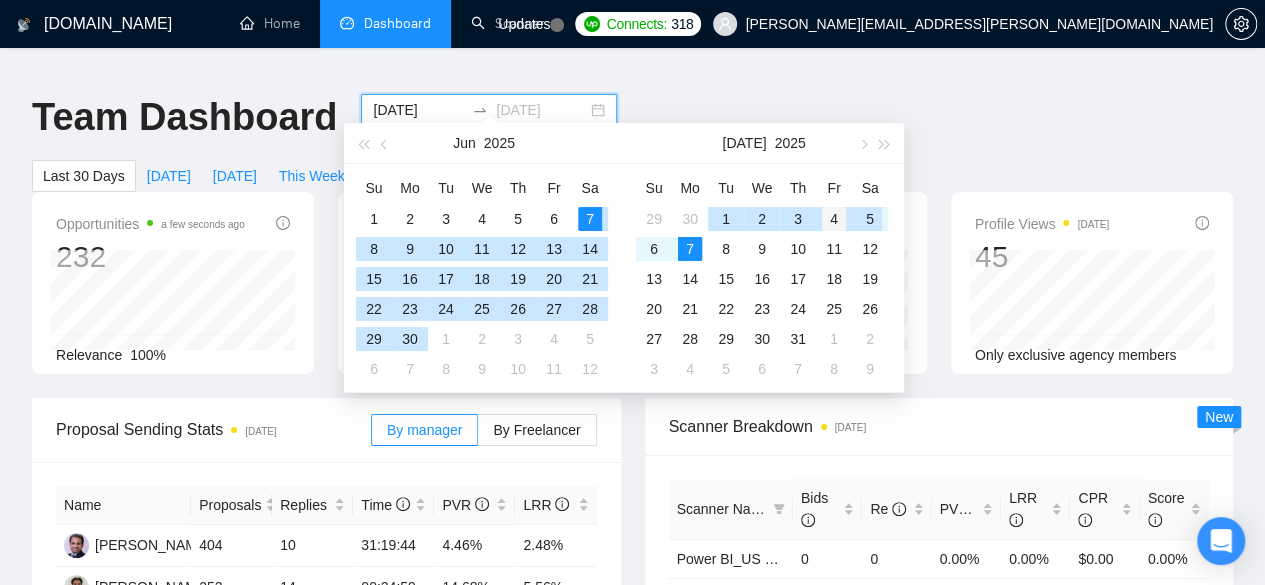 type on "[DATE]" 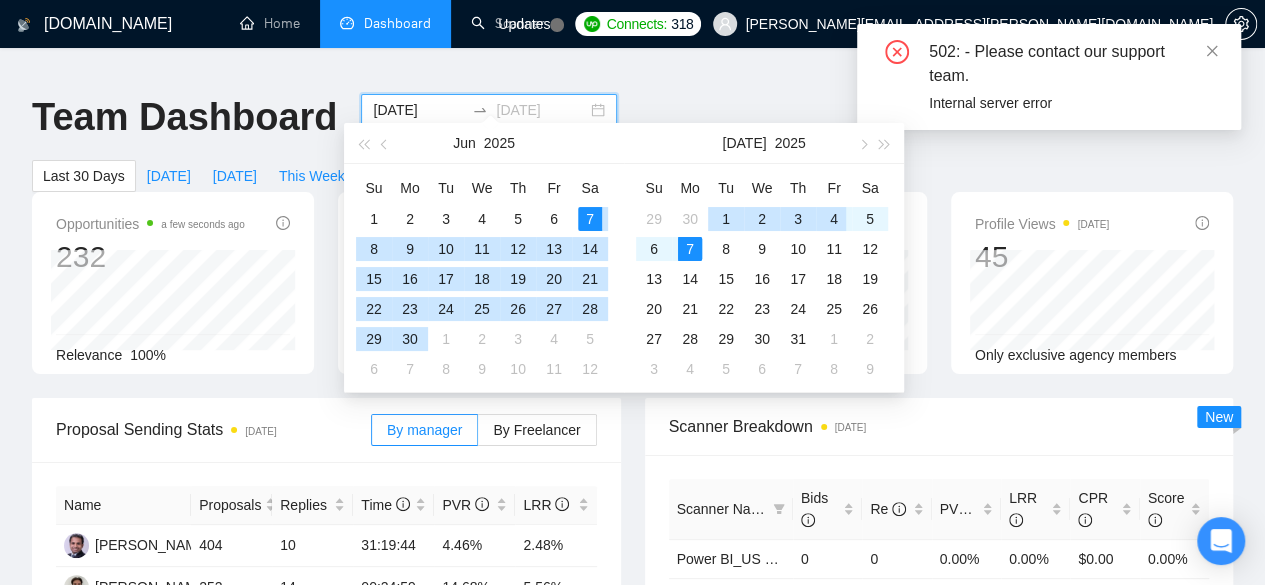 drag, startPoint x: 835, startPoint y: 217, endPoint x: 689, endPoint y: 243, distance: 148.297 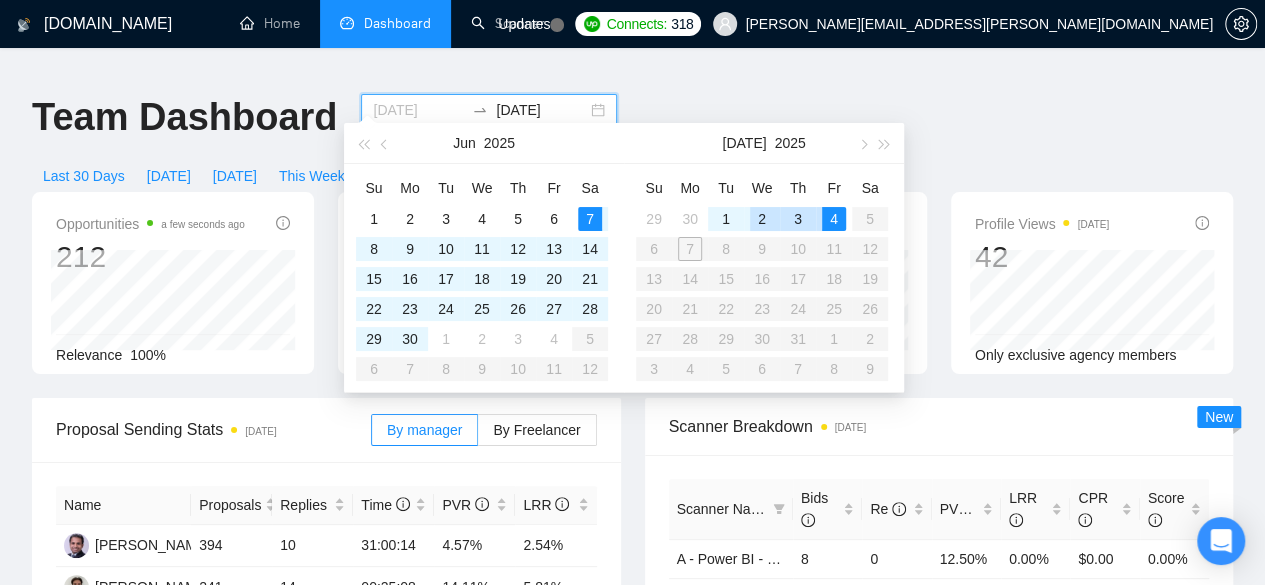 type on "[DATE]" 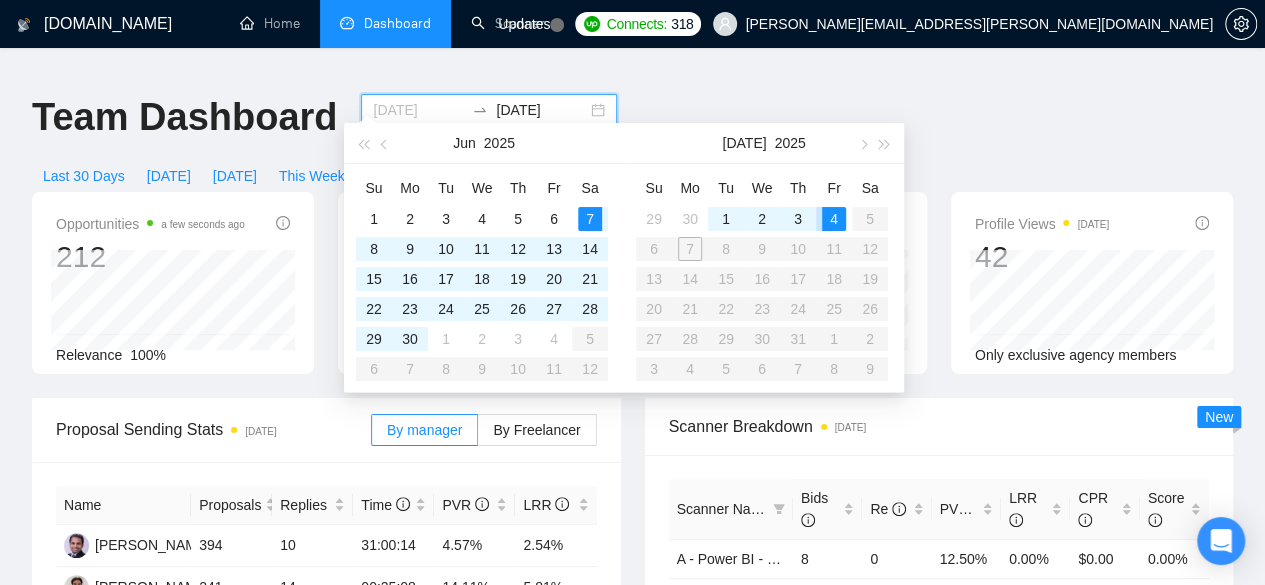 click on "4" at bounding box center [834, 219] 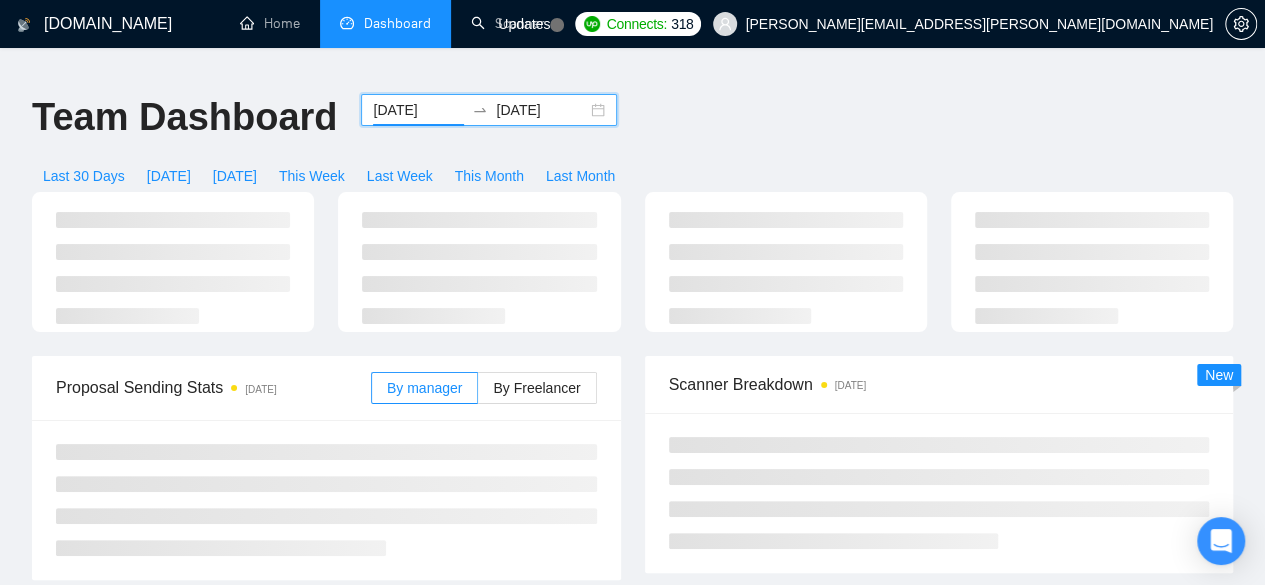 click on "[DATE]" at bounding box center (541, 110) 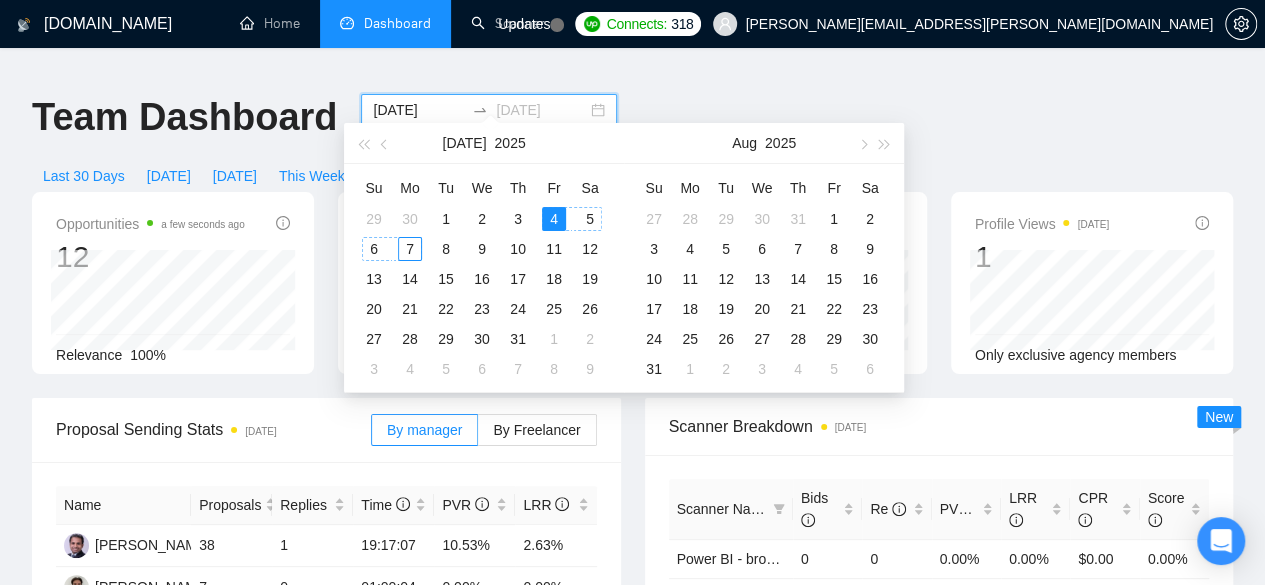 click on "7" at bounding box center (410, 249) 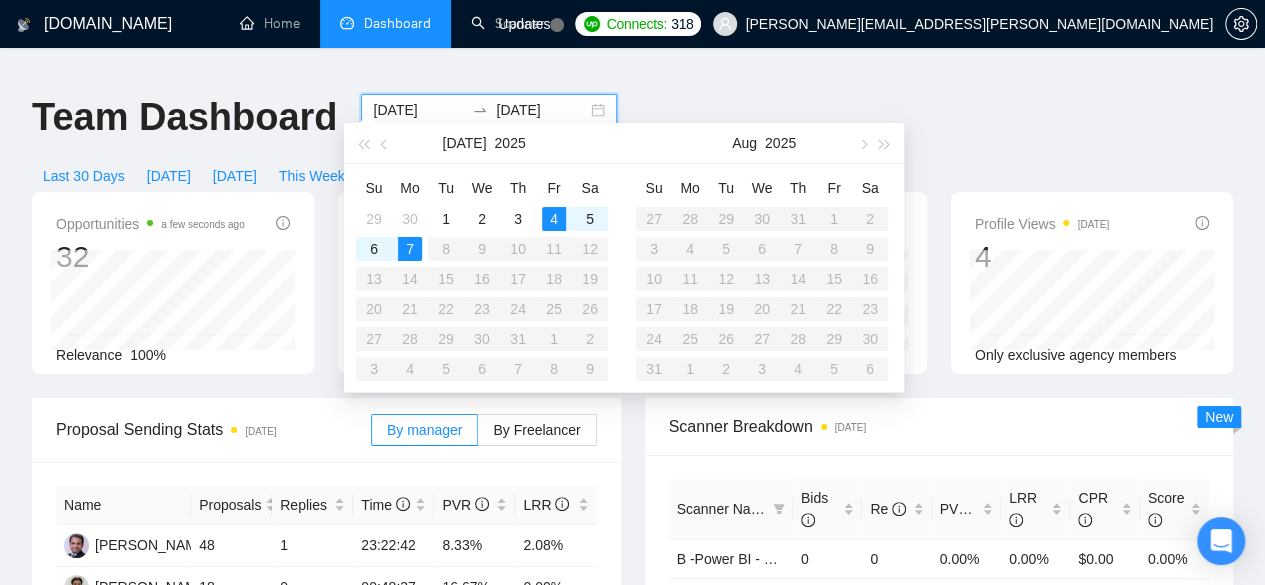 click on "Home Dashboard Scanner" at bounding box center (353, 24) 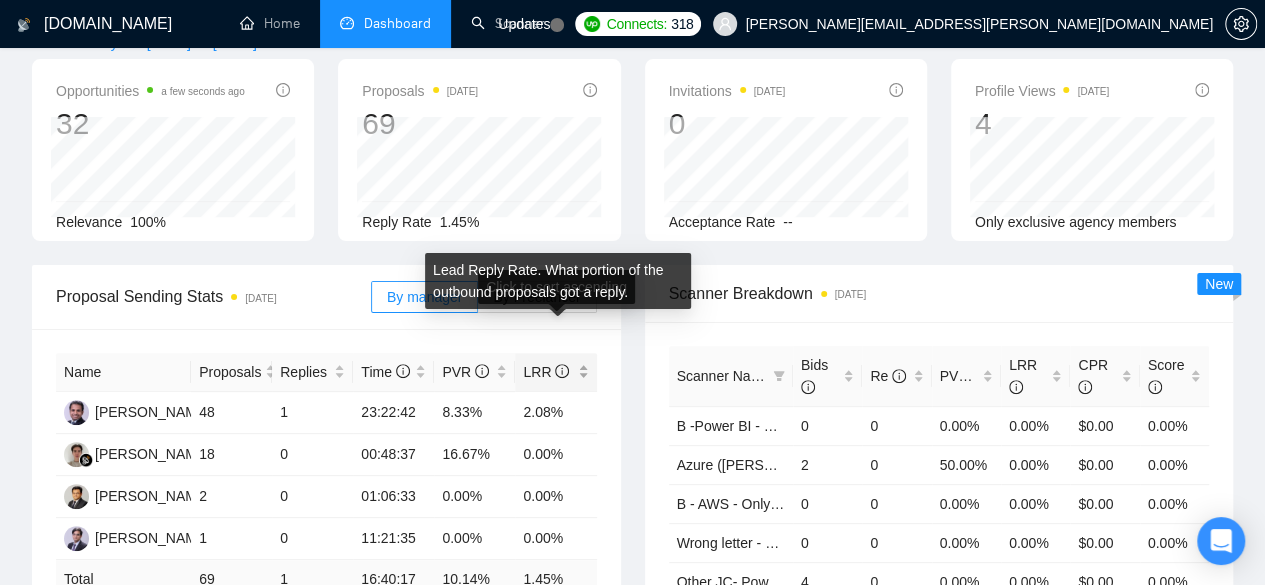 scroll, scrollTop: 0, scrollLeft: 0, axis: both 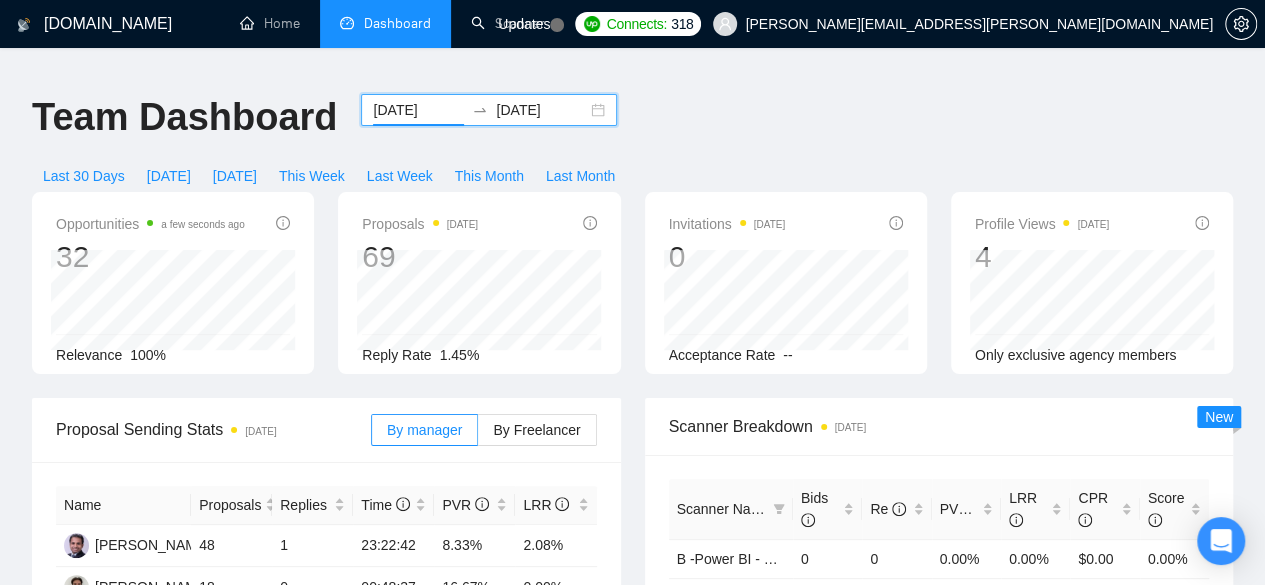 click on "[DATE]" at bounding box center [541, 110] 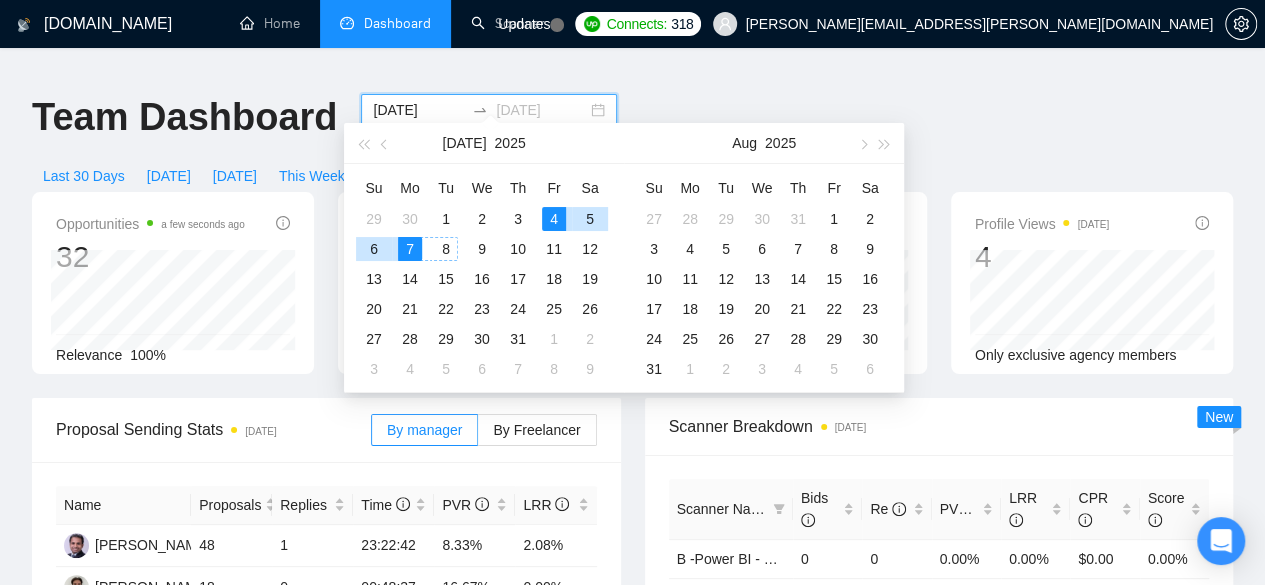 type on "[DATE]" 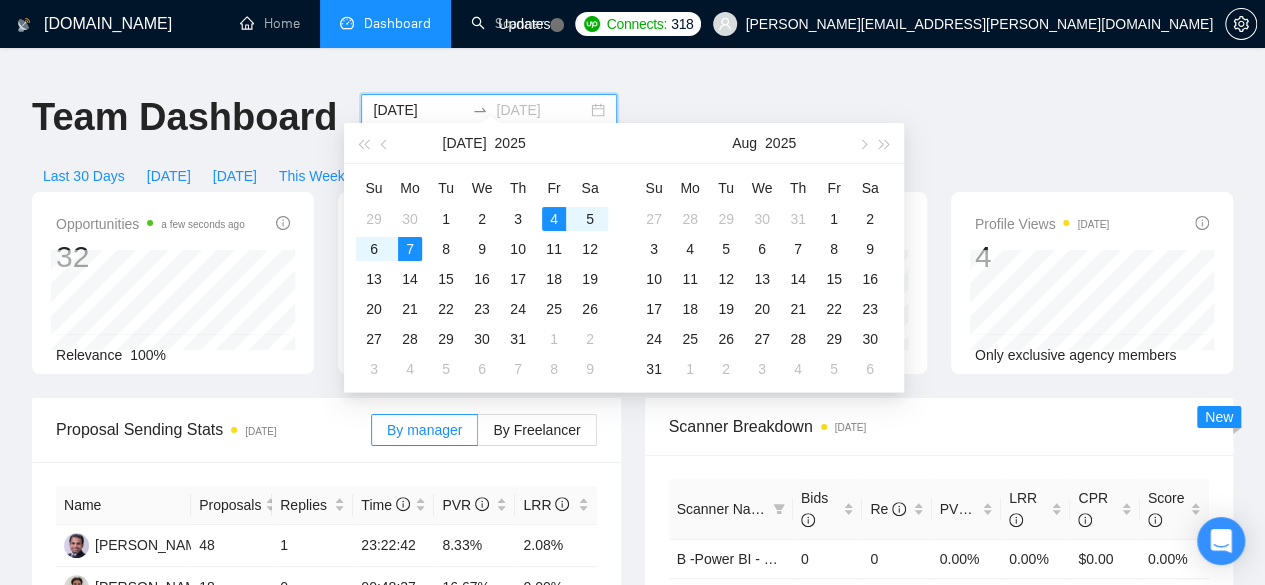 click on "4" at bounding box center [554, 219] 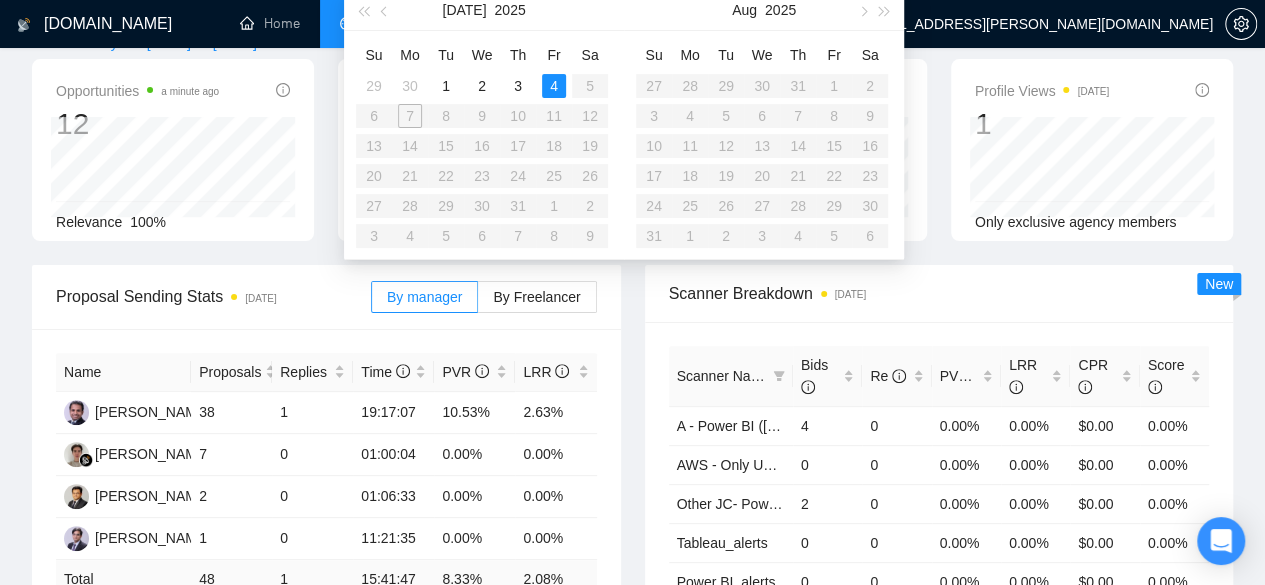 scroll, scrollTop: 0, scrollLeft: 0, axis: both 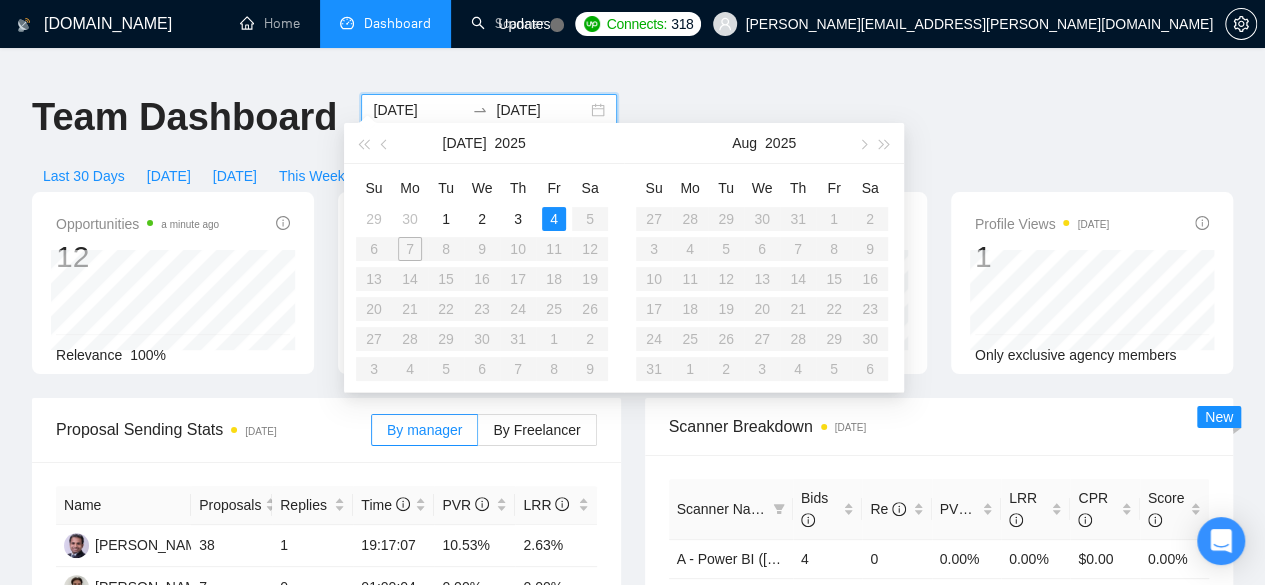 click on "Su Mo Tu We Th Fr Sa 29 30 1 2 3 4 5 6 7 8 9 10 11 12 13 14 15 16 17 18 19 20 21 22 23 24 25 26 27 28 29 30 31 1 2 3 4 5 6 7 8 9" at bounding box center (482, 278) 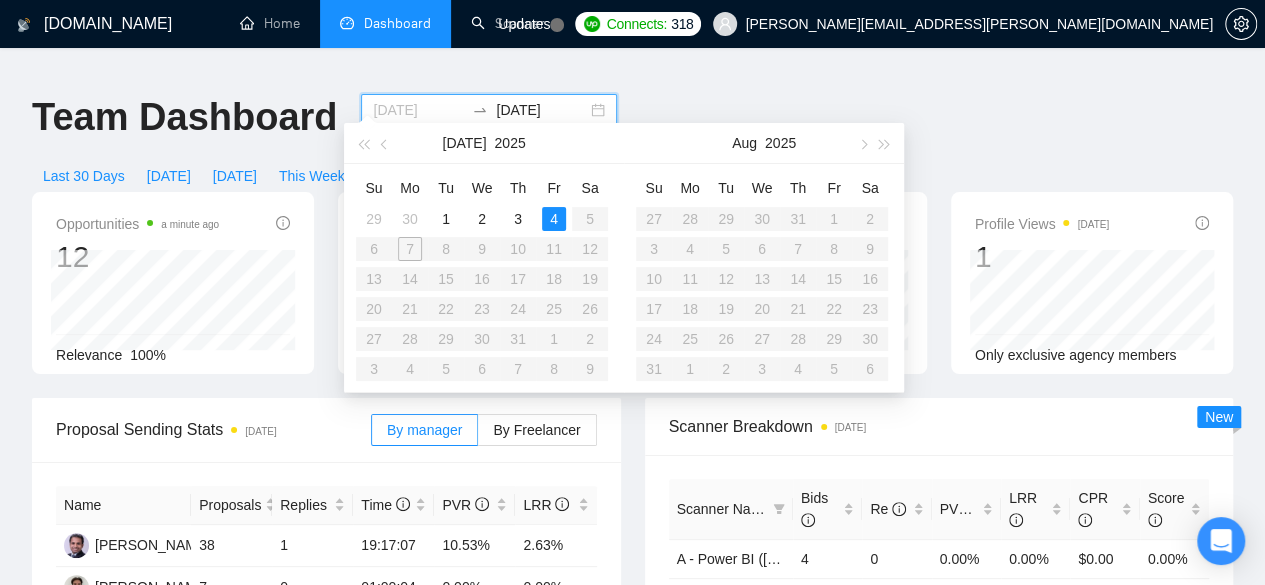 click on "4" at bounding box center (554, 219) 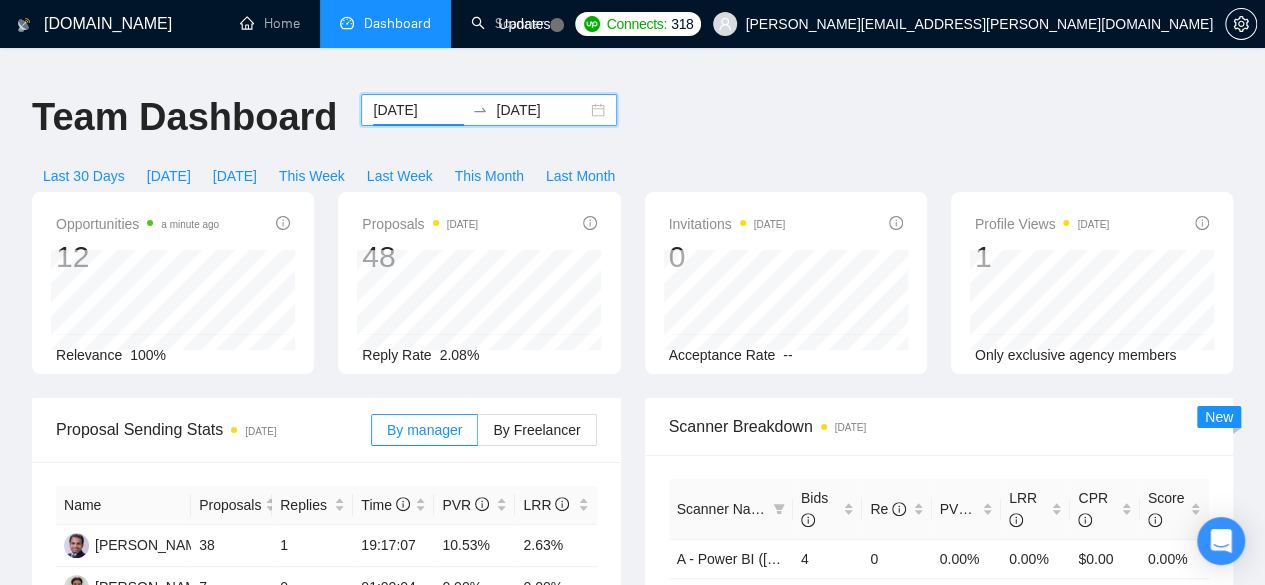 click on "[DATE]" at bounding box center [418, 110] 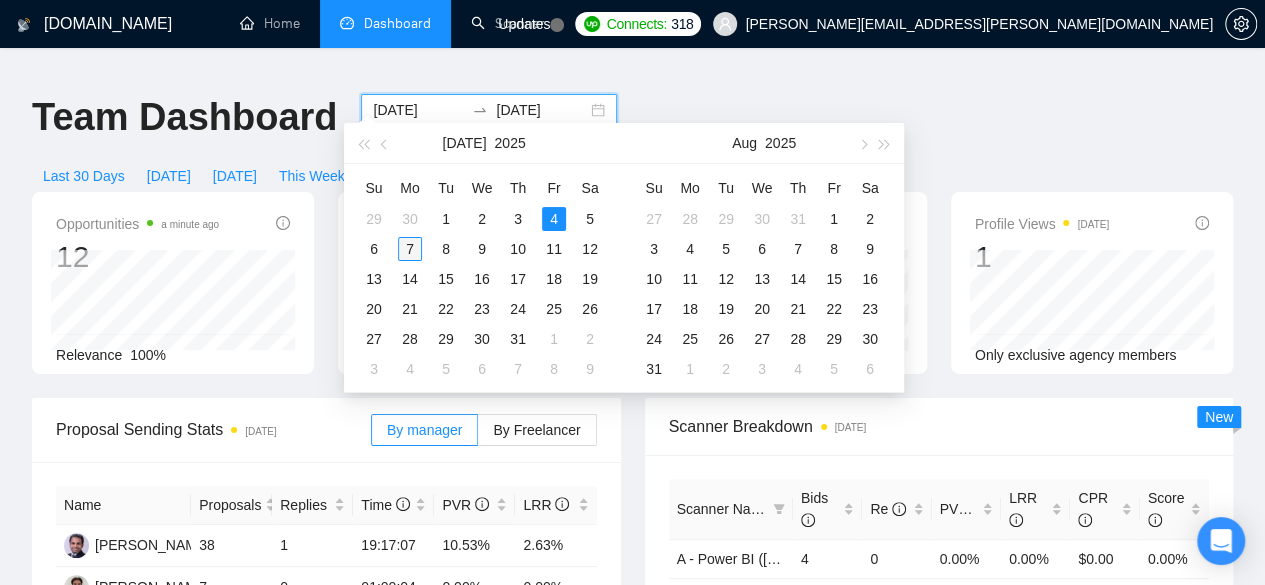 type on "[DATE]" 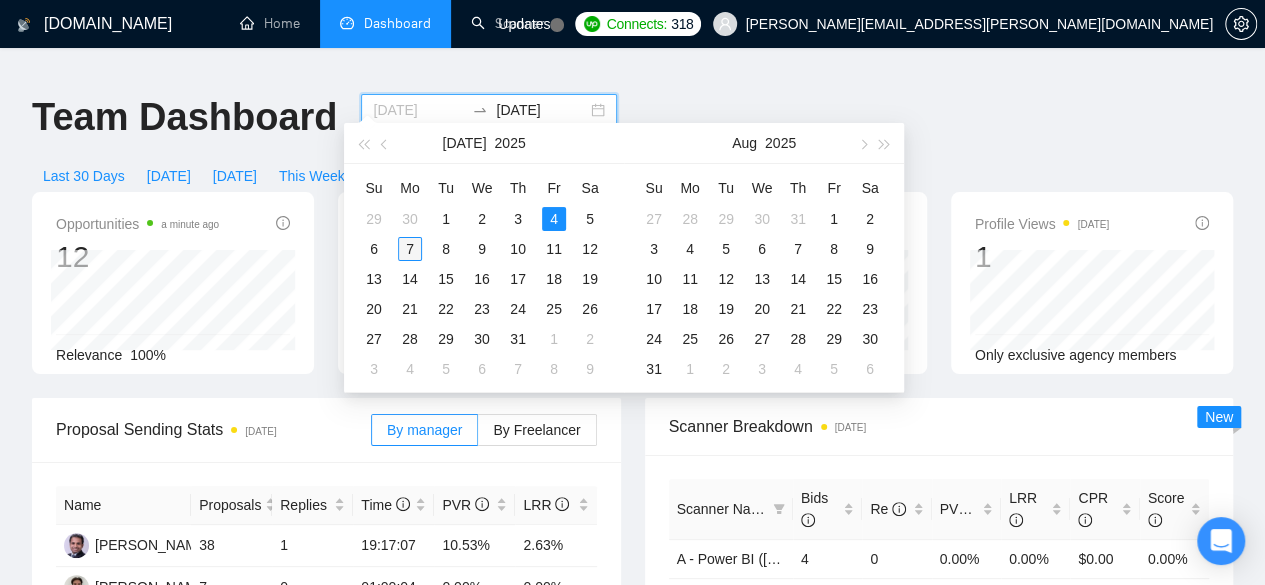 click on "7" at bounding box center [410, 249] 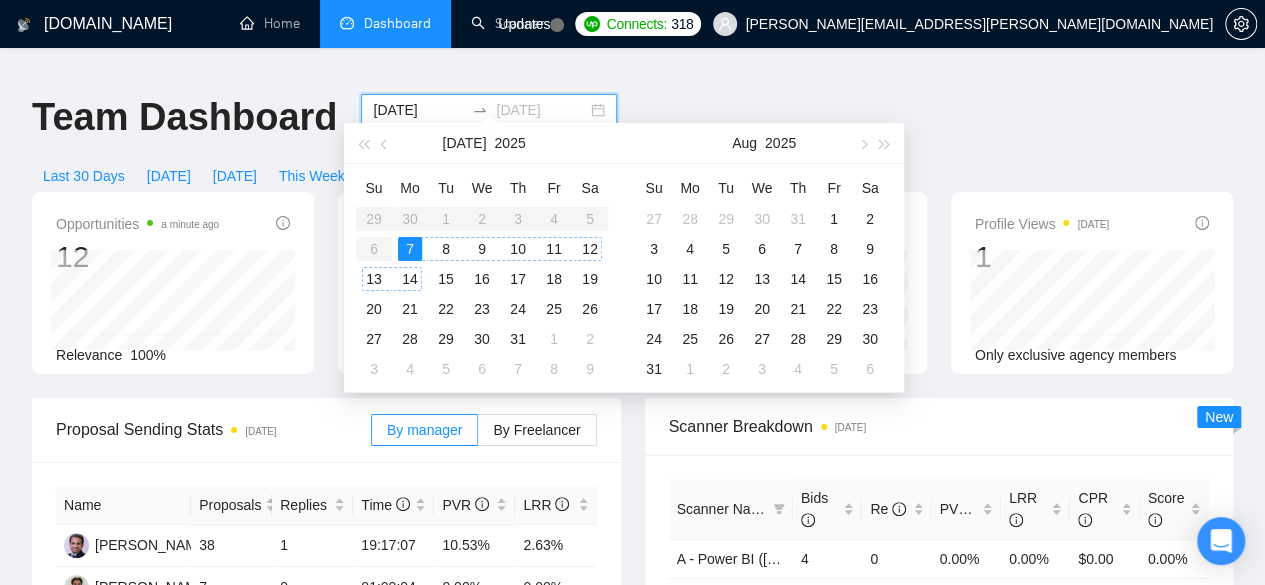 type on "[DATE]" 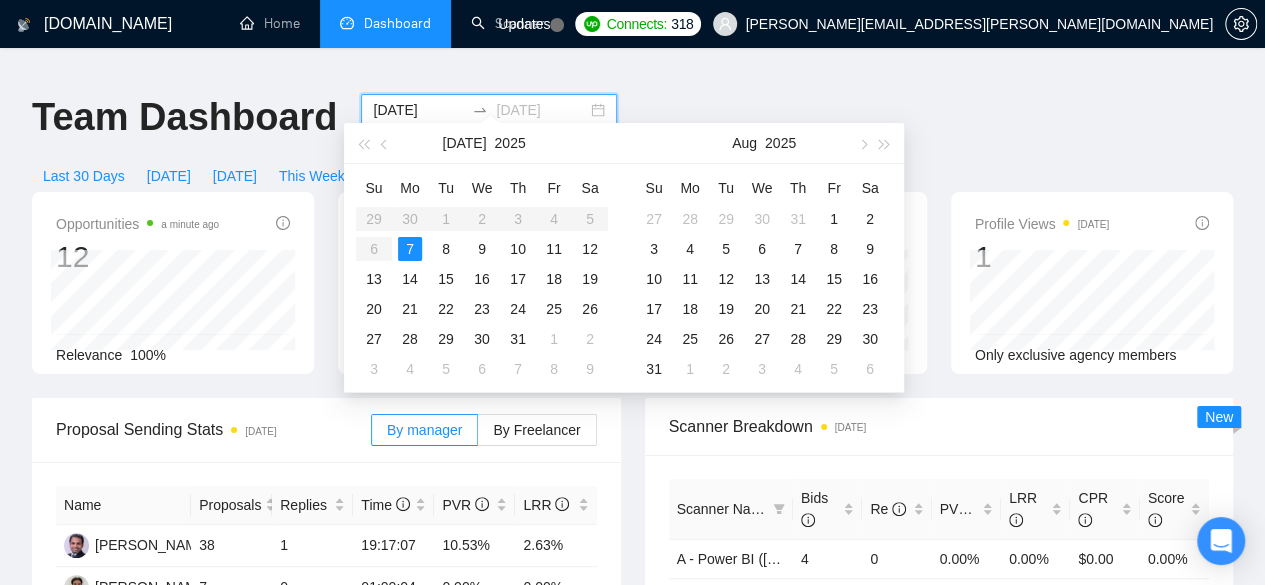 click on "7" at bounding box center [410, 249] 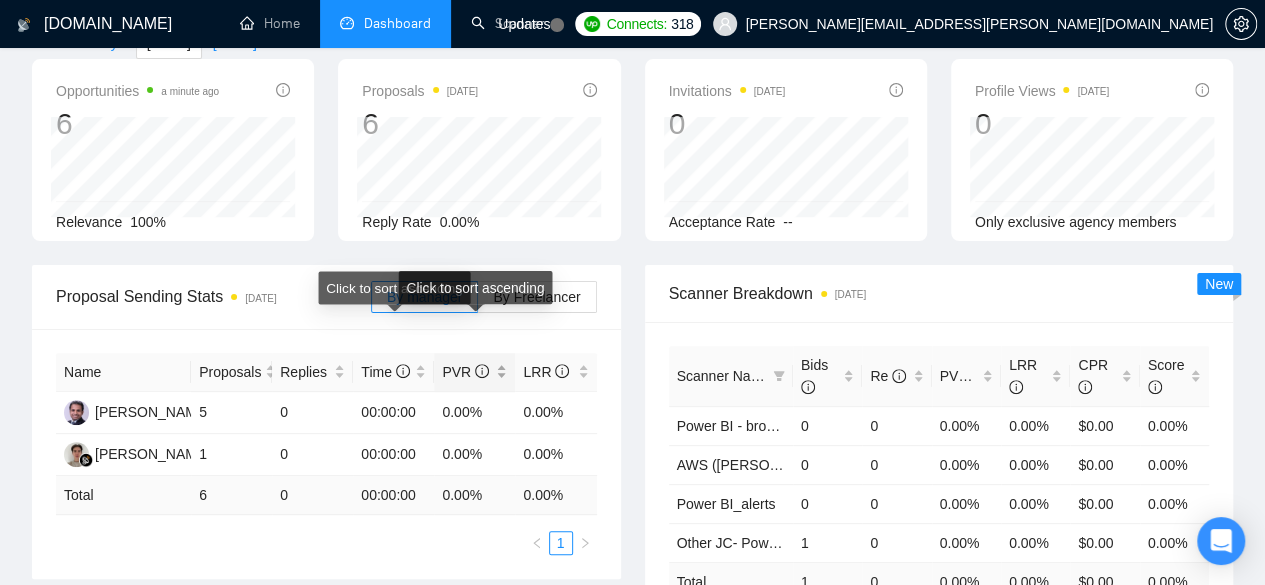 scroll, scrollTop: 0, scrollLeft: 0, axis: both 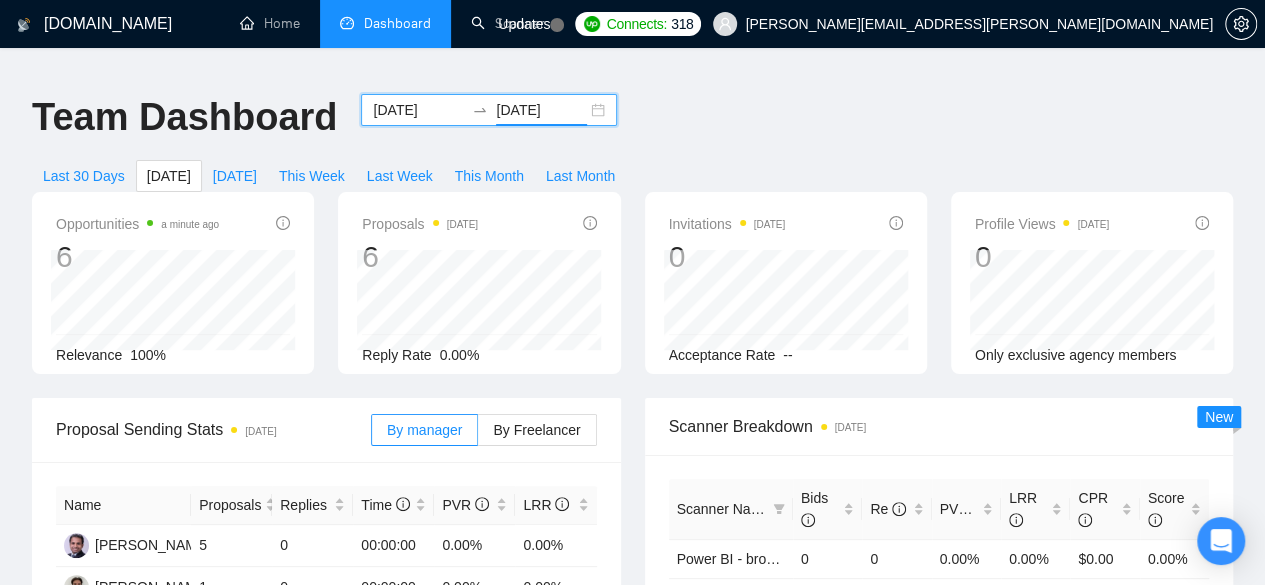 click on "[DATE]" at bounding box center [418, 110] 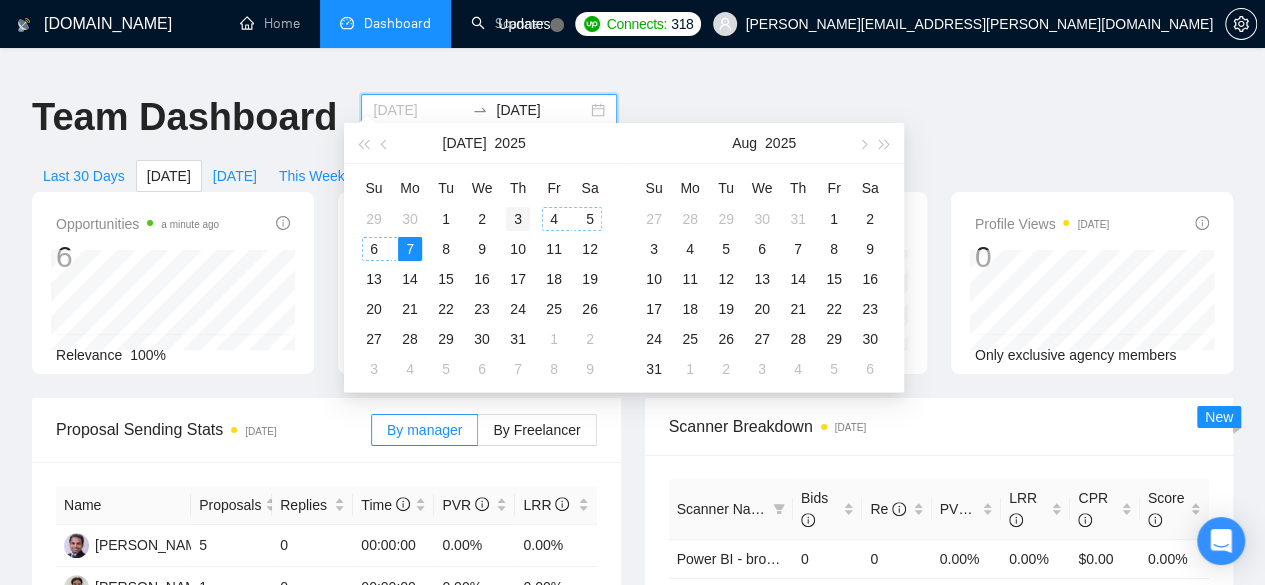 type on "[DATE]" 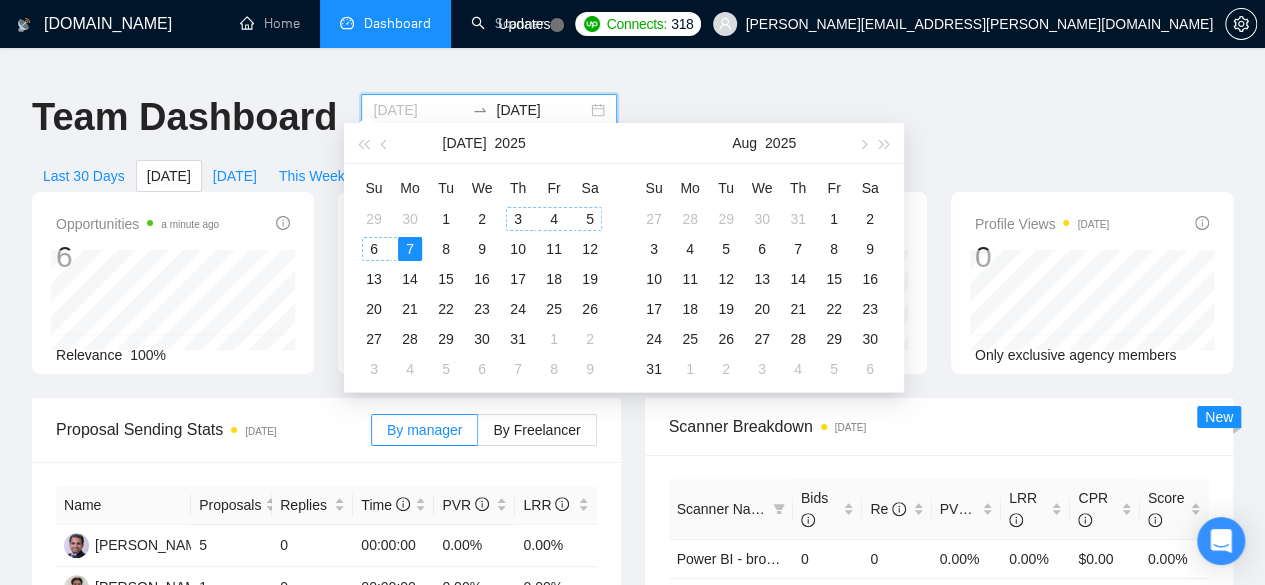 click on "3" at bounding box center (518, 219) 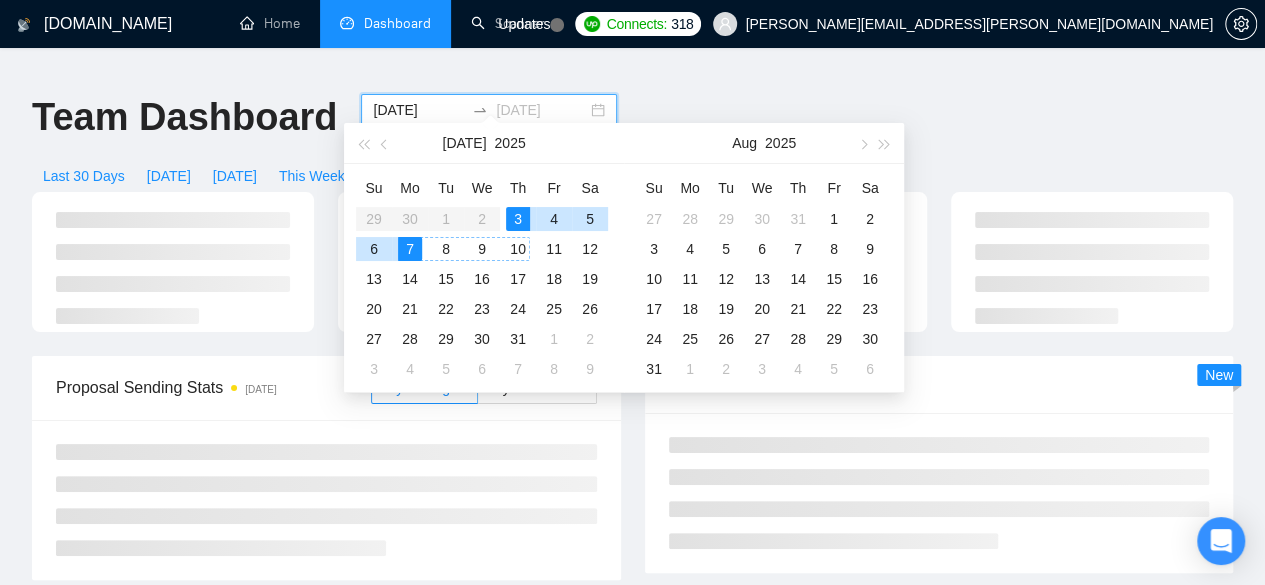 type on "[DATE]" 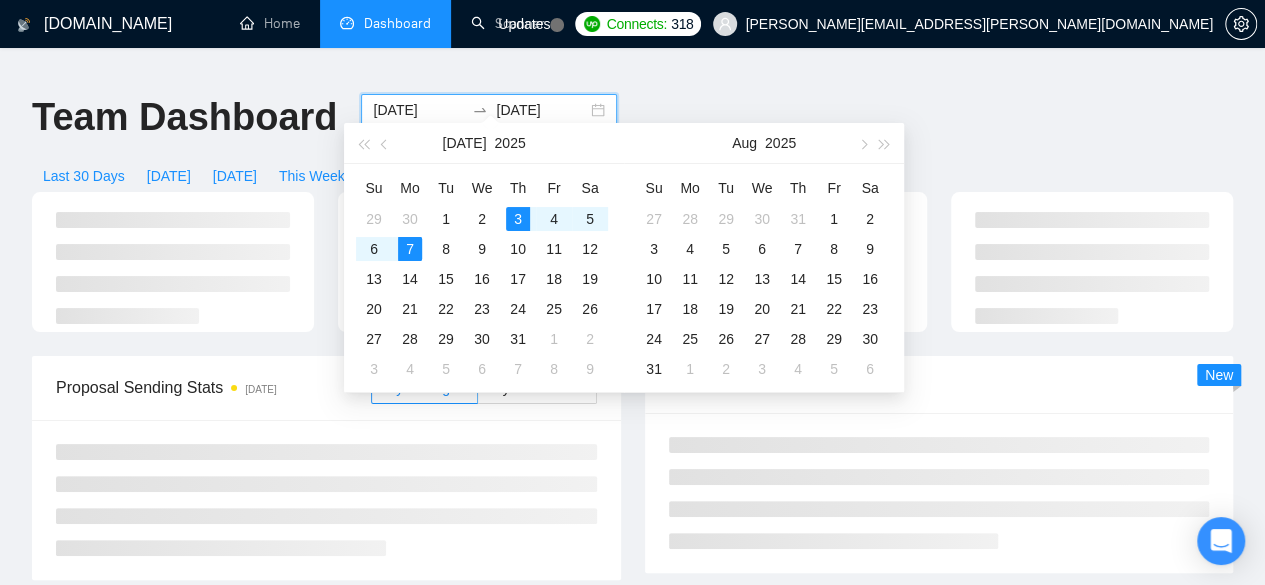 click at bounding box center [173, 262] 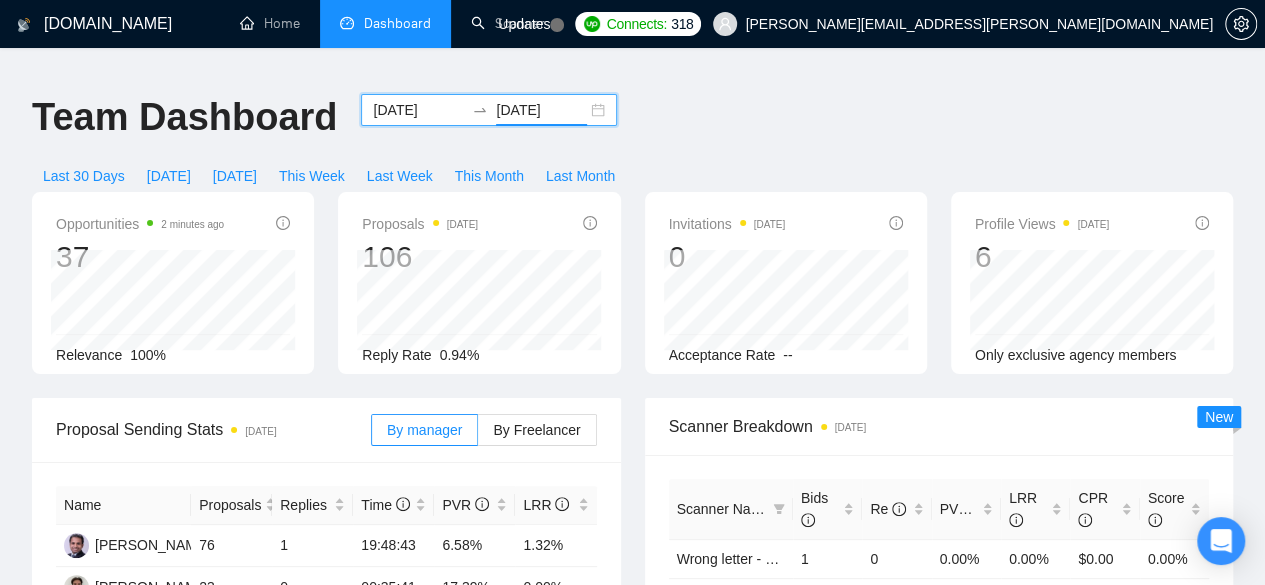 scroll, scrollTop: 266, scrollLeft: 0, axis: vertical 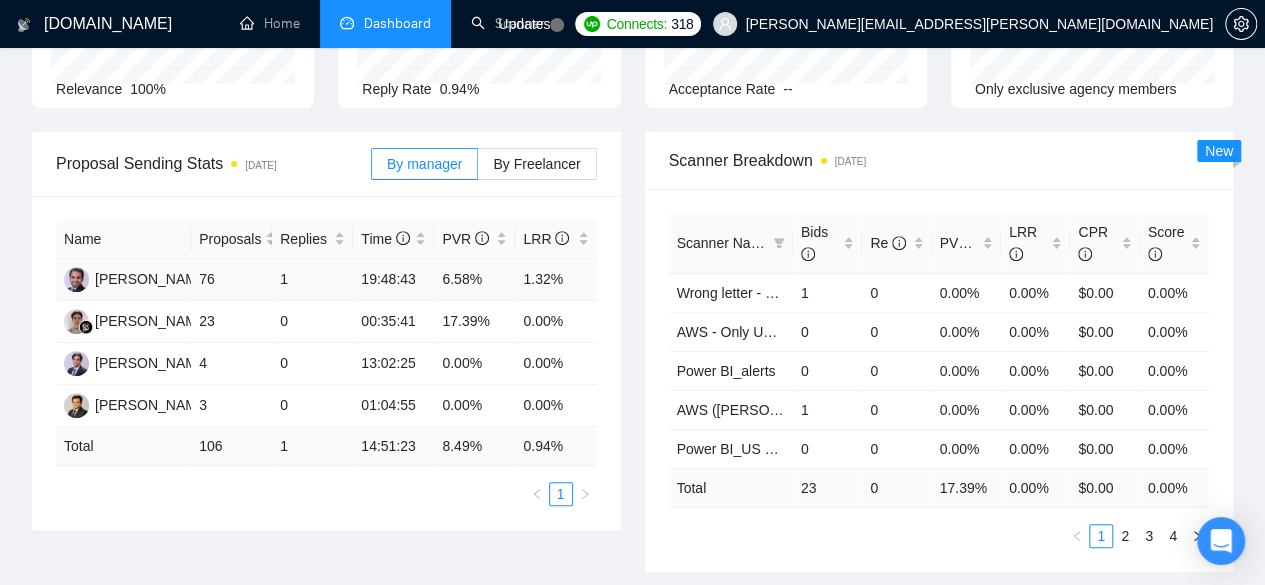 click on "19:48:43" at bounding box center [393, 280] 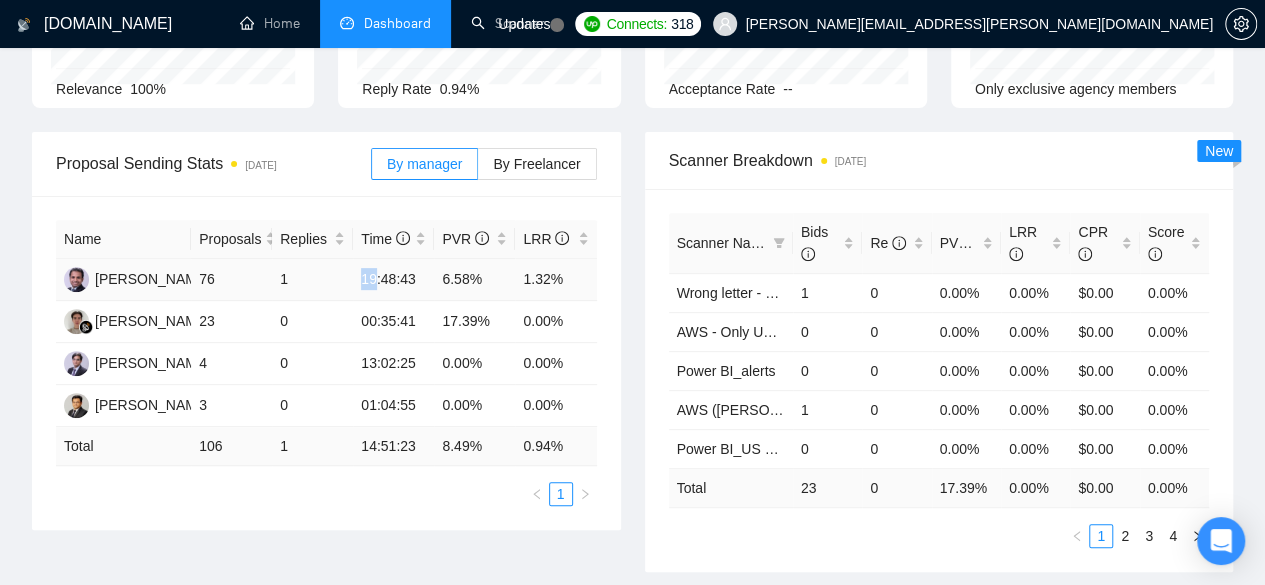 click on "19:48:43" at bounding box center [393, 280] 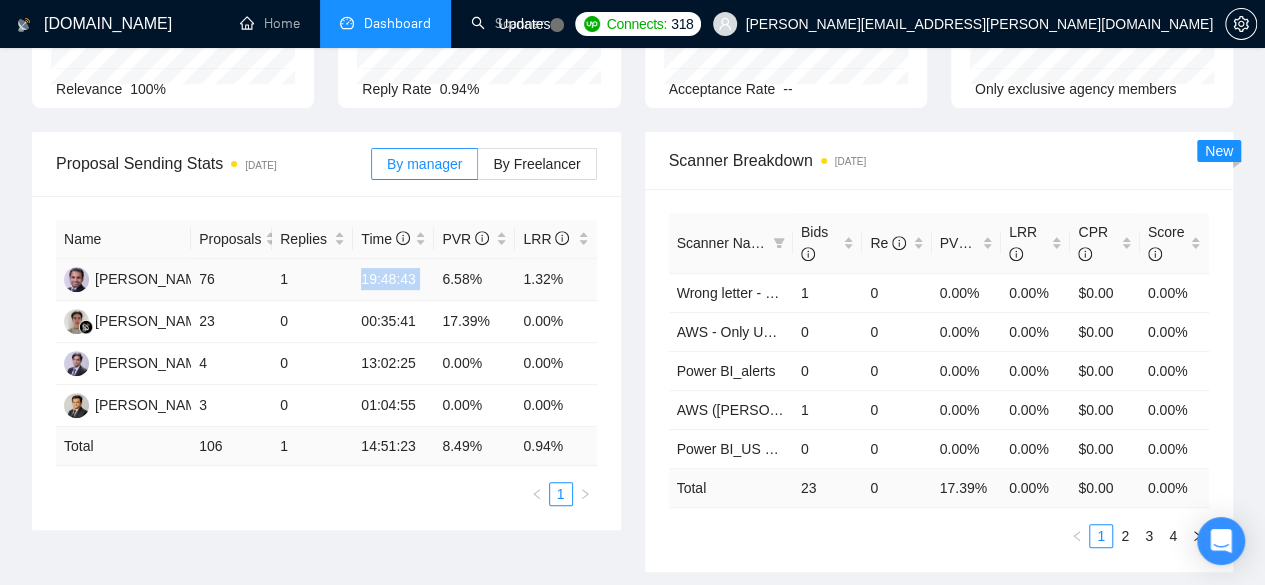 drag, startPoint x: 346, startPoint y: 227, endPoint x: 436, endPoint y: 237, distance: 90.55385 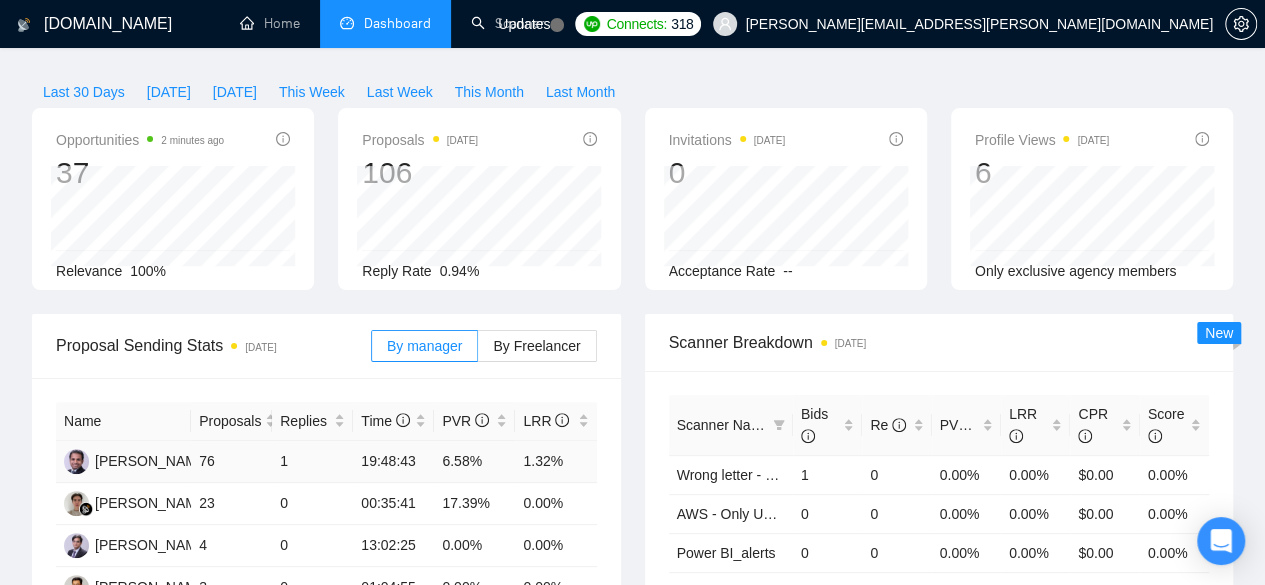 scroll, scrollTop: 0, scrollLeft: 0, axis: both 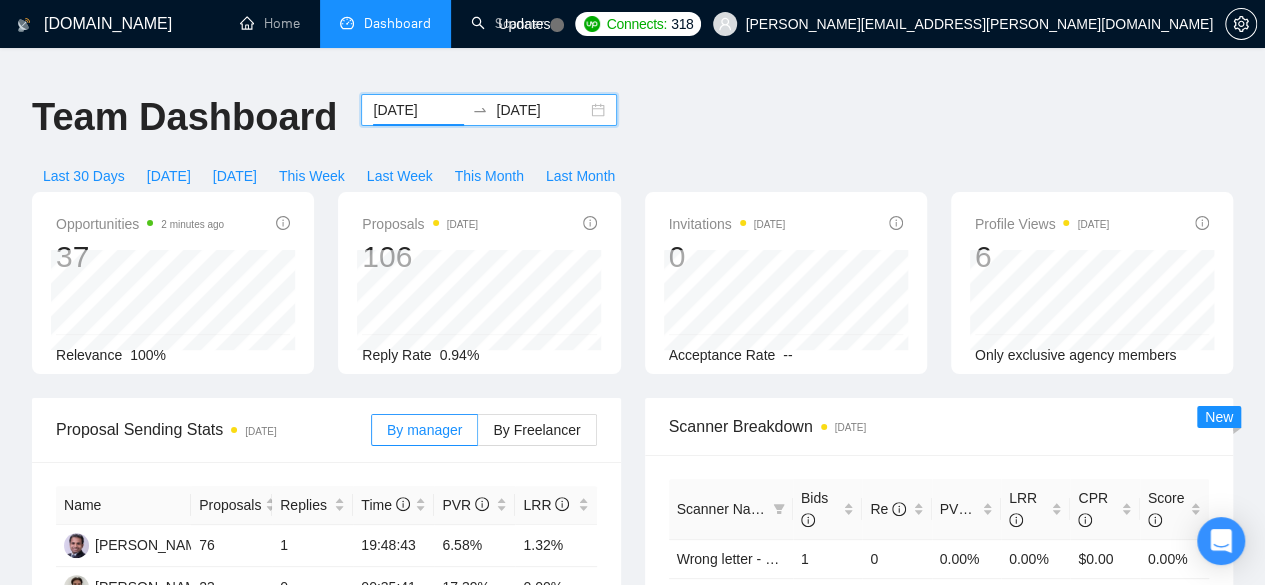 click on "[DATE]" at bounding box center (418, 110) 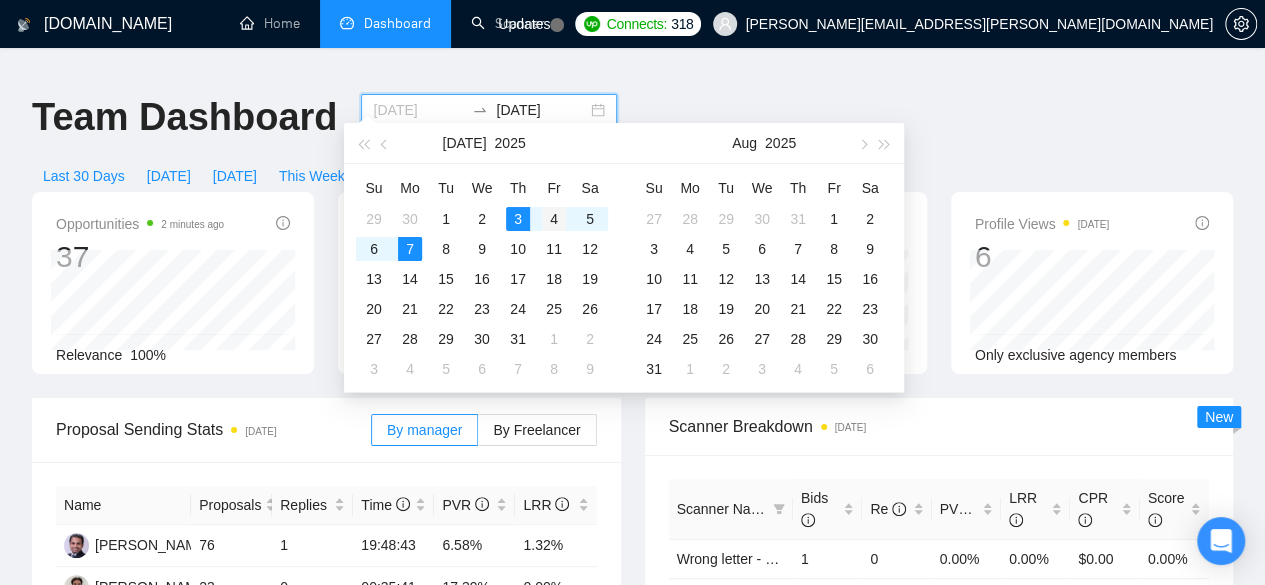 type on "[DATE]" 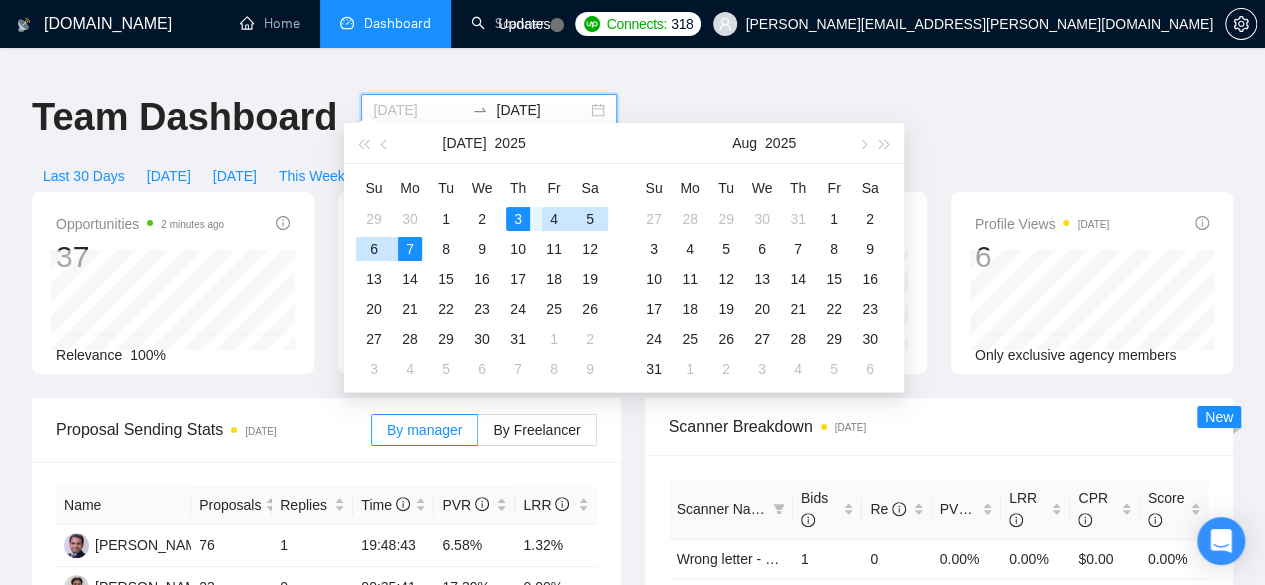 click on "4" at bounding box center [554, 219] 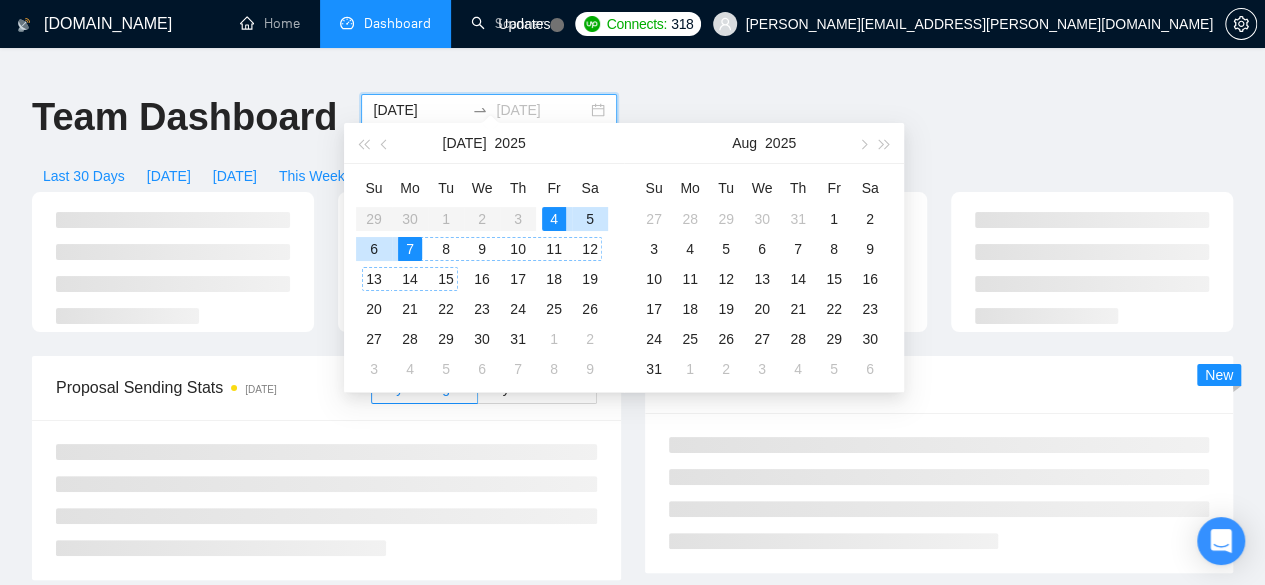 type on "[DATE]" 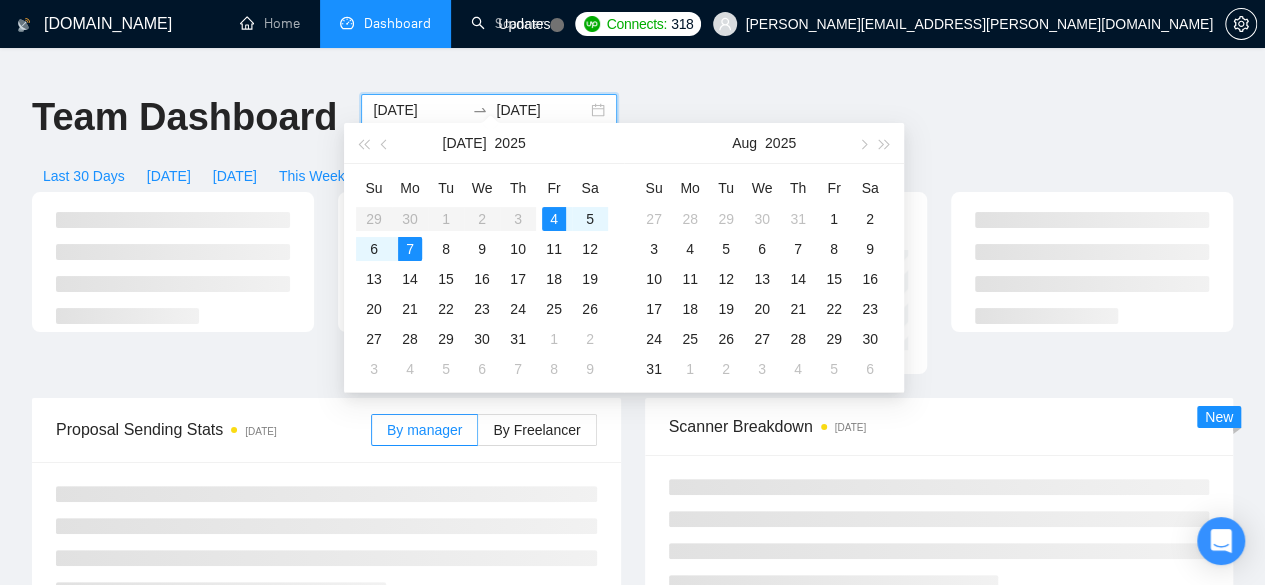 click at bounding box center [173, 283] 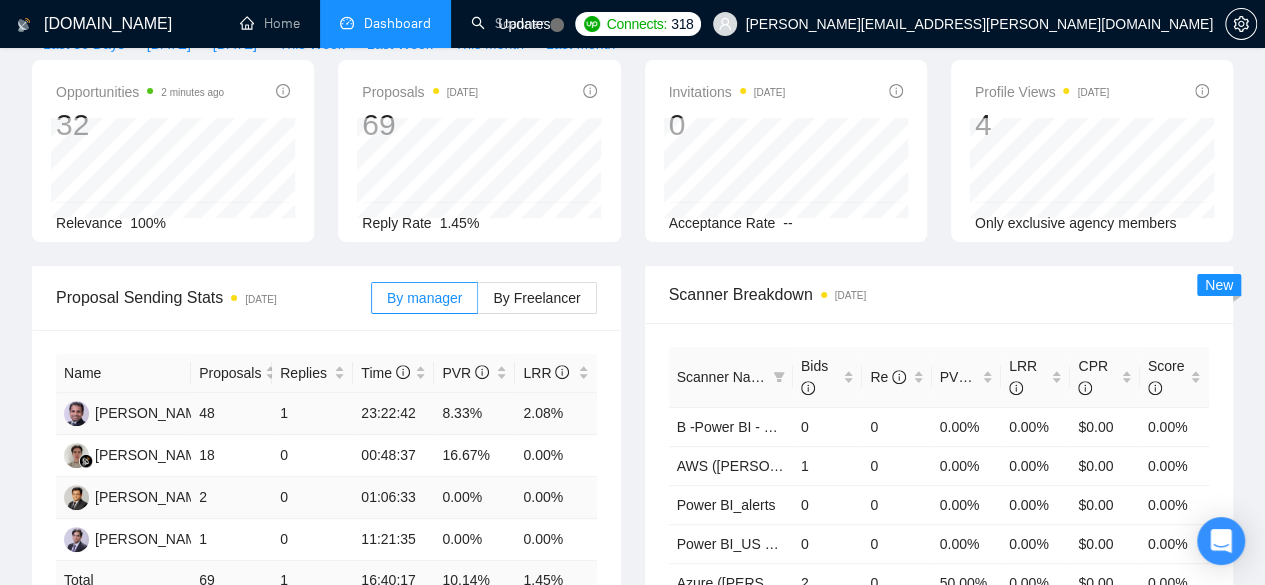 scroll, scrollTop: 133, scrollLeft: 0, axis: vertical 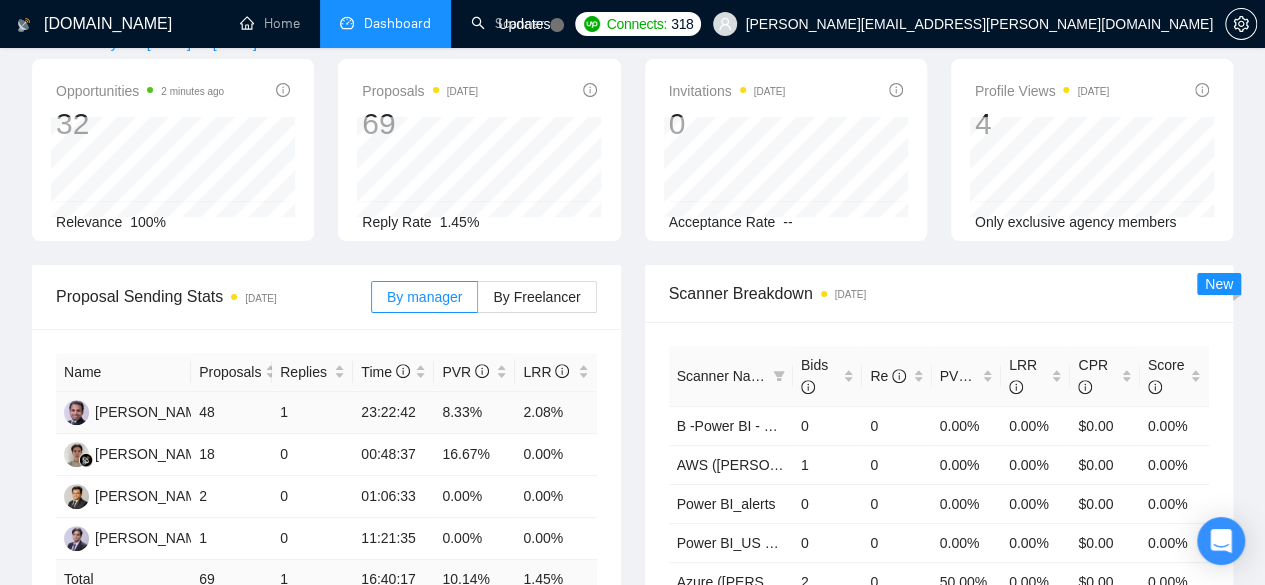 click on "8.33%" at bounding box center [474, 413] 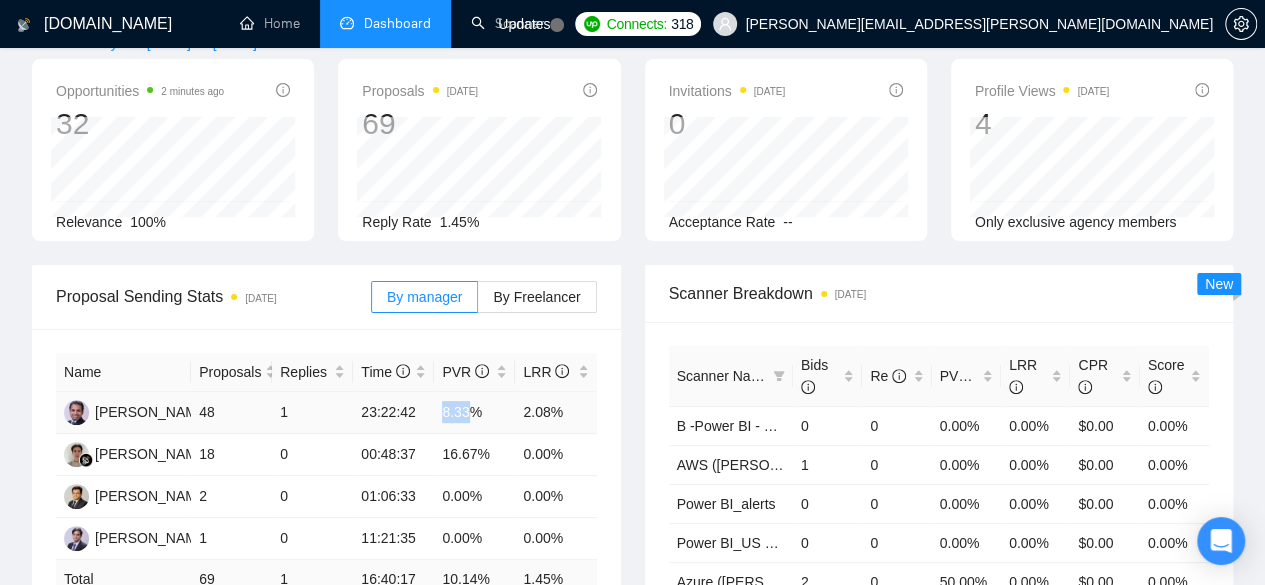 click on "8.33%" at bounding box center (474, 413) 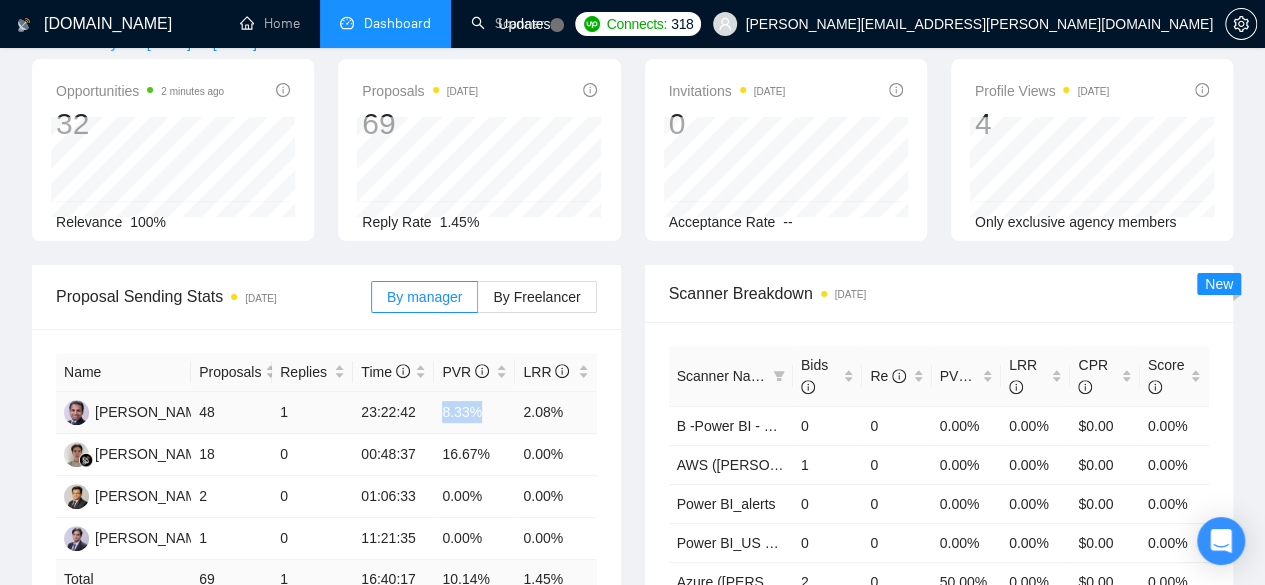 click on "8.33%" at bounding box center (474, 413) 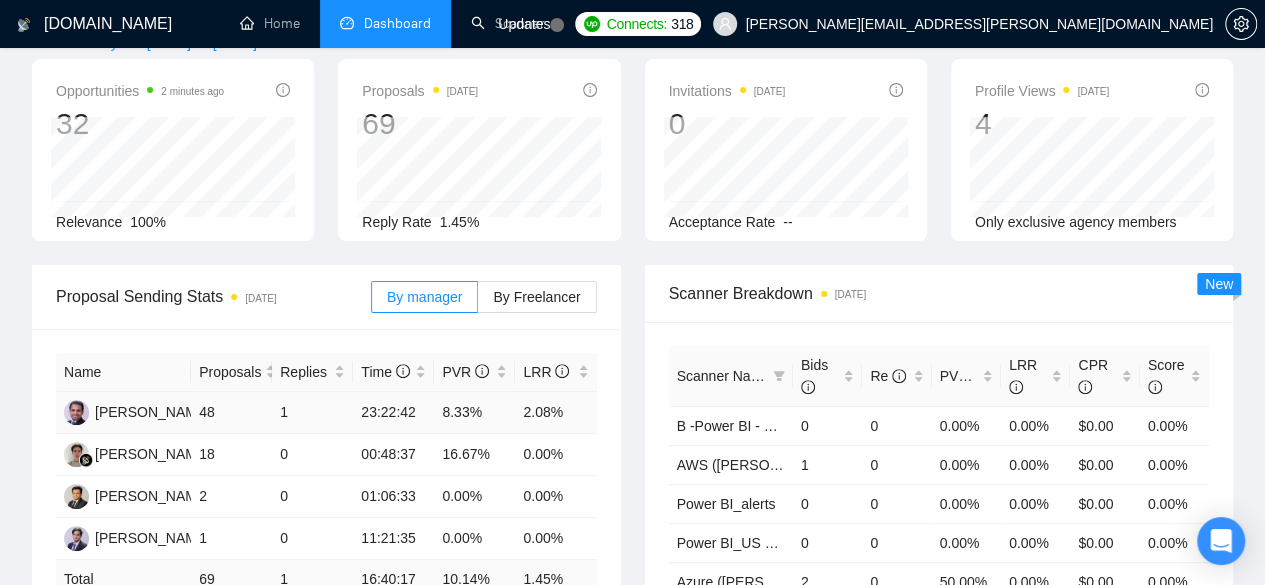 click on "23:22:42" at bounding box center (393, 413) 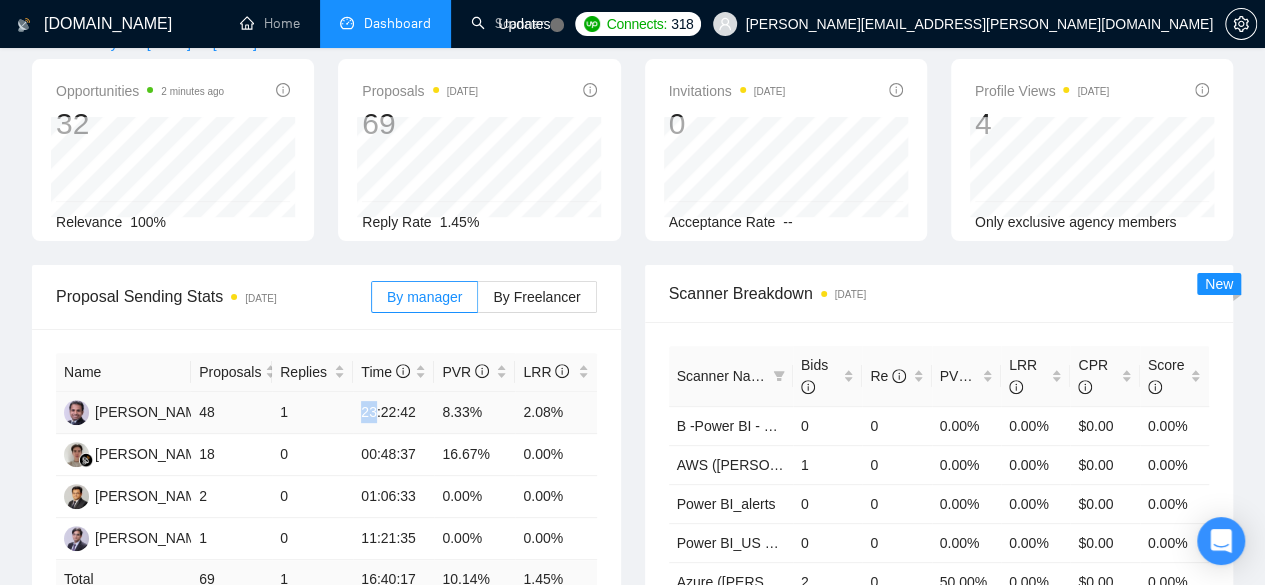 click on "23:22:42" at bounding box center (393, 413) 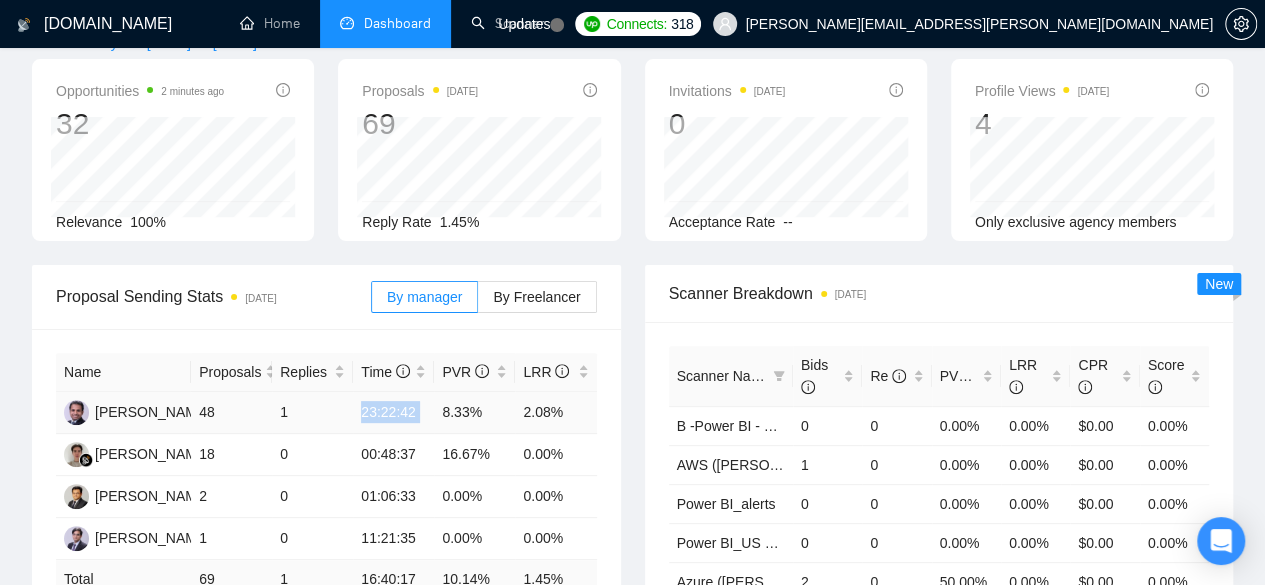 click on "23:22:42" at bounding box center [393, 413] 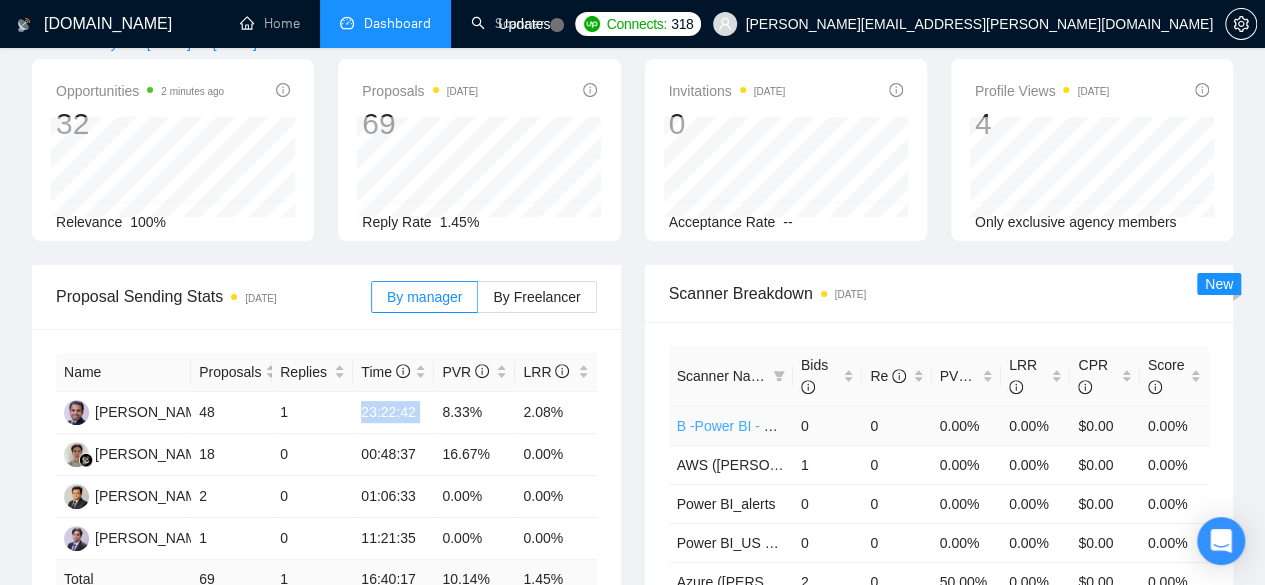 scroll, scrollTop: 0, scrollLeft: 0, axis: both 